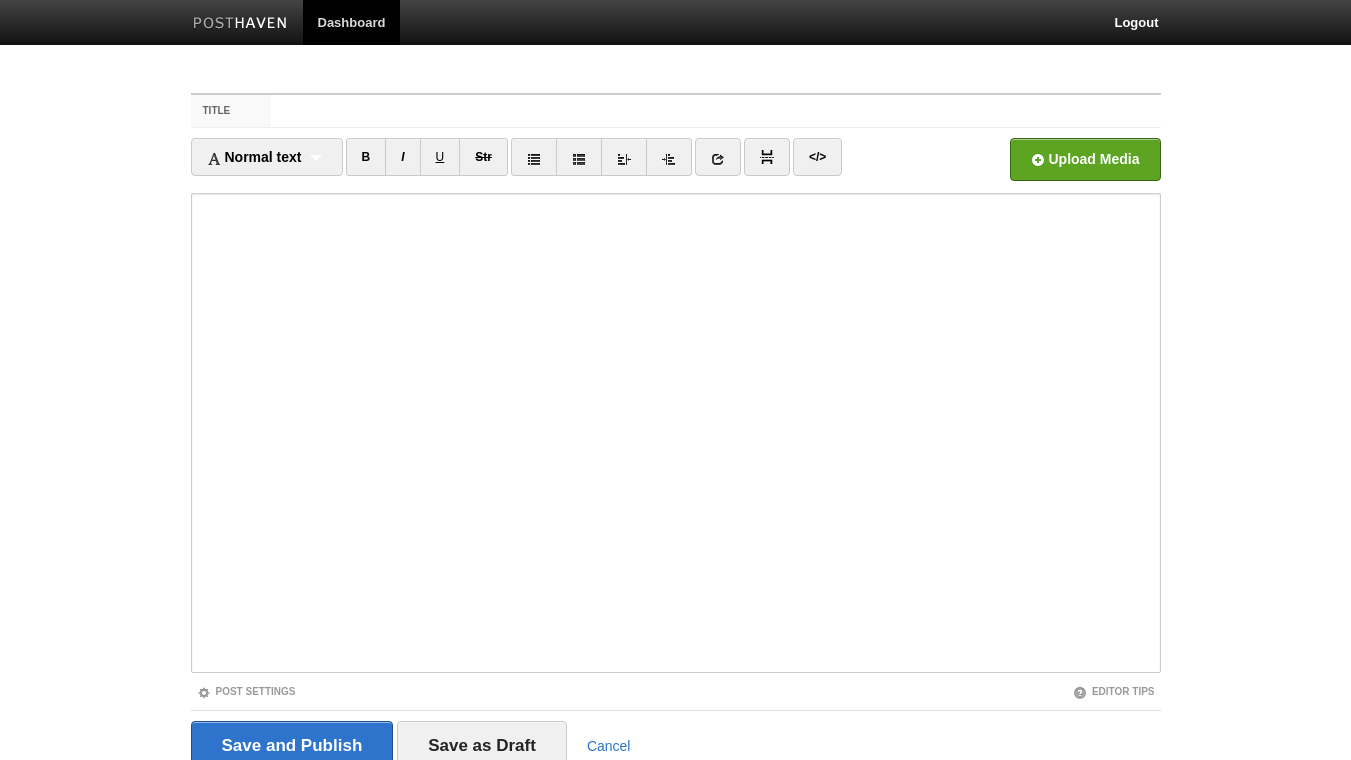 scroll, scrollTop: 0, scrollLeft: 0, axis: both 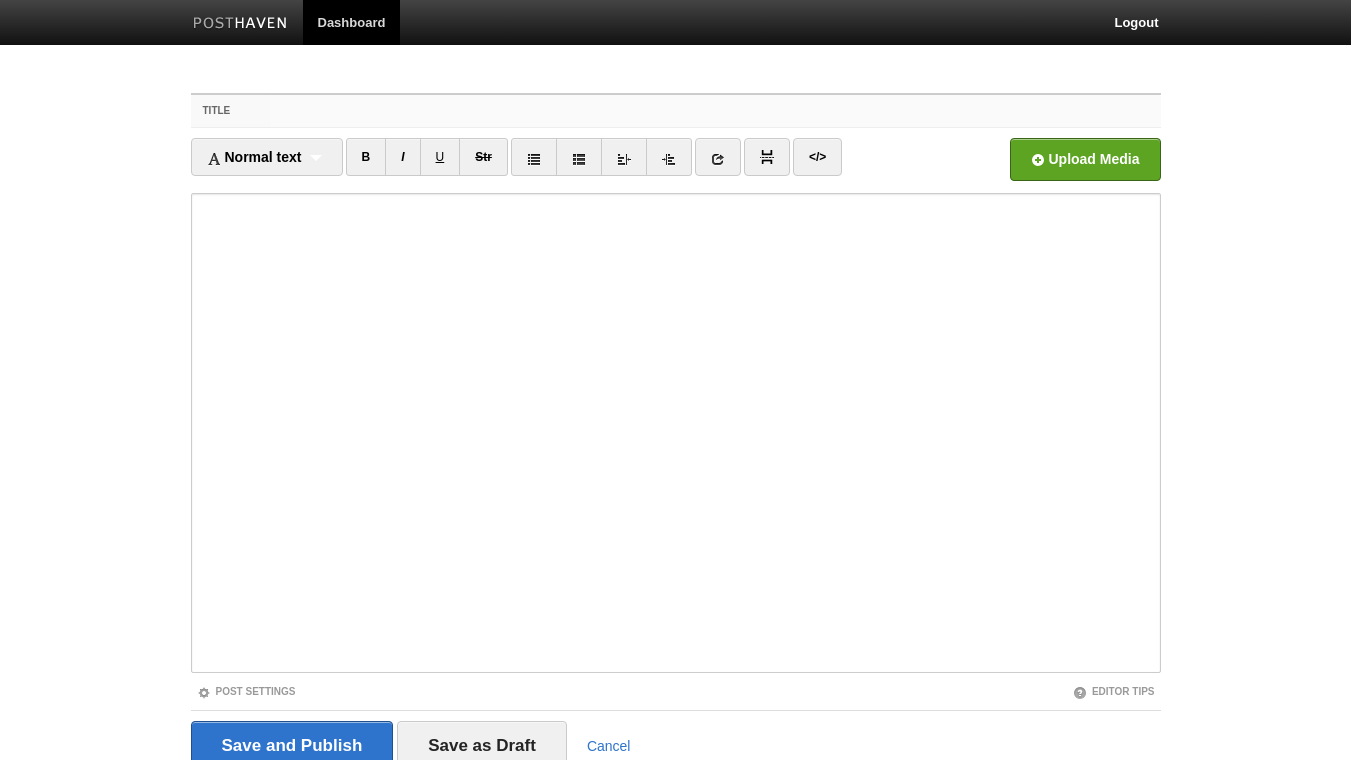 click on "Title" at bounding box center [715, 111] 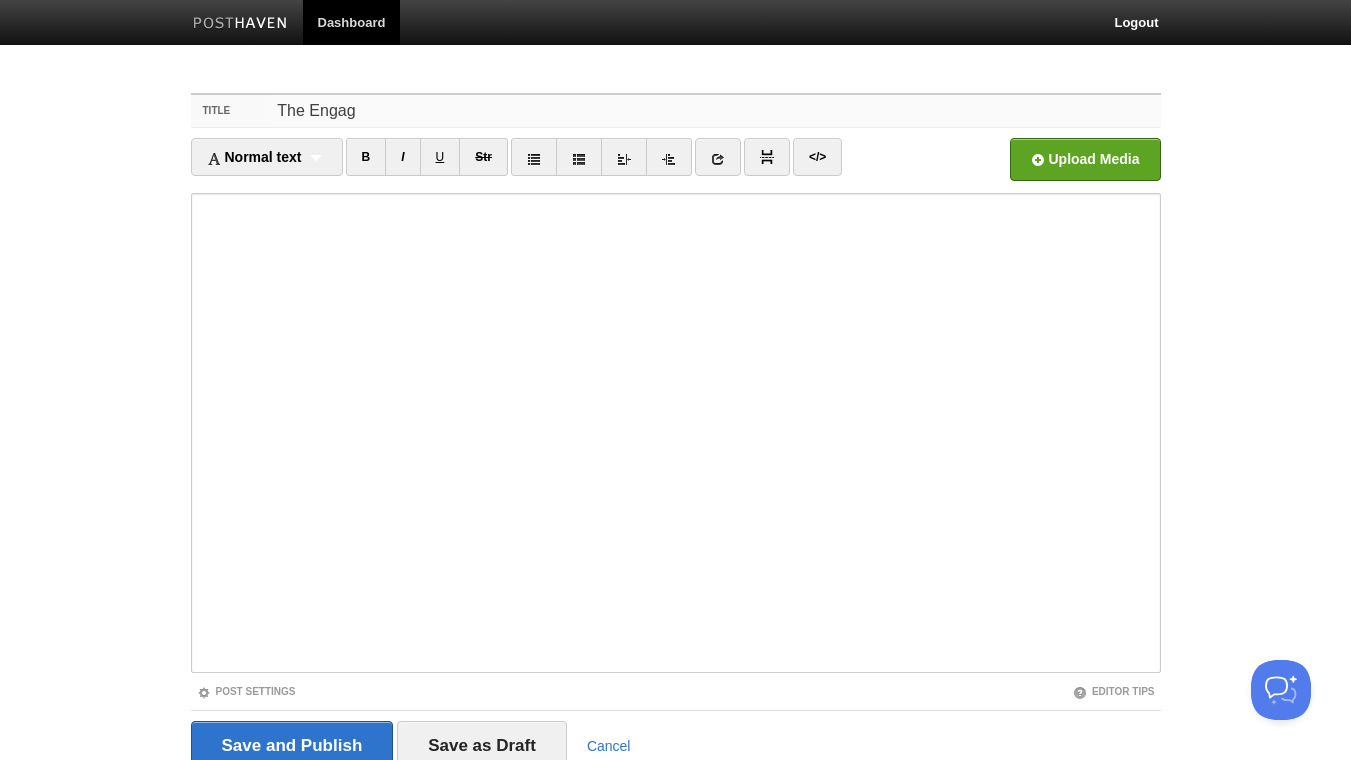 scroll, scrollTop: 0, scrollLeft: 0, axis: both 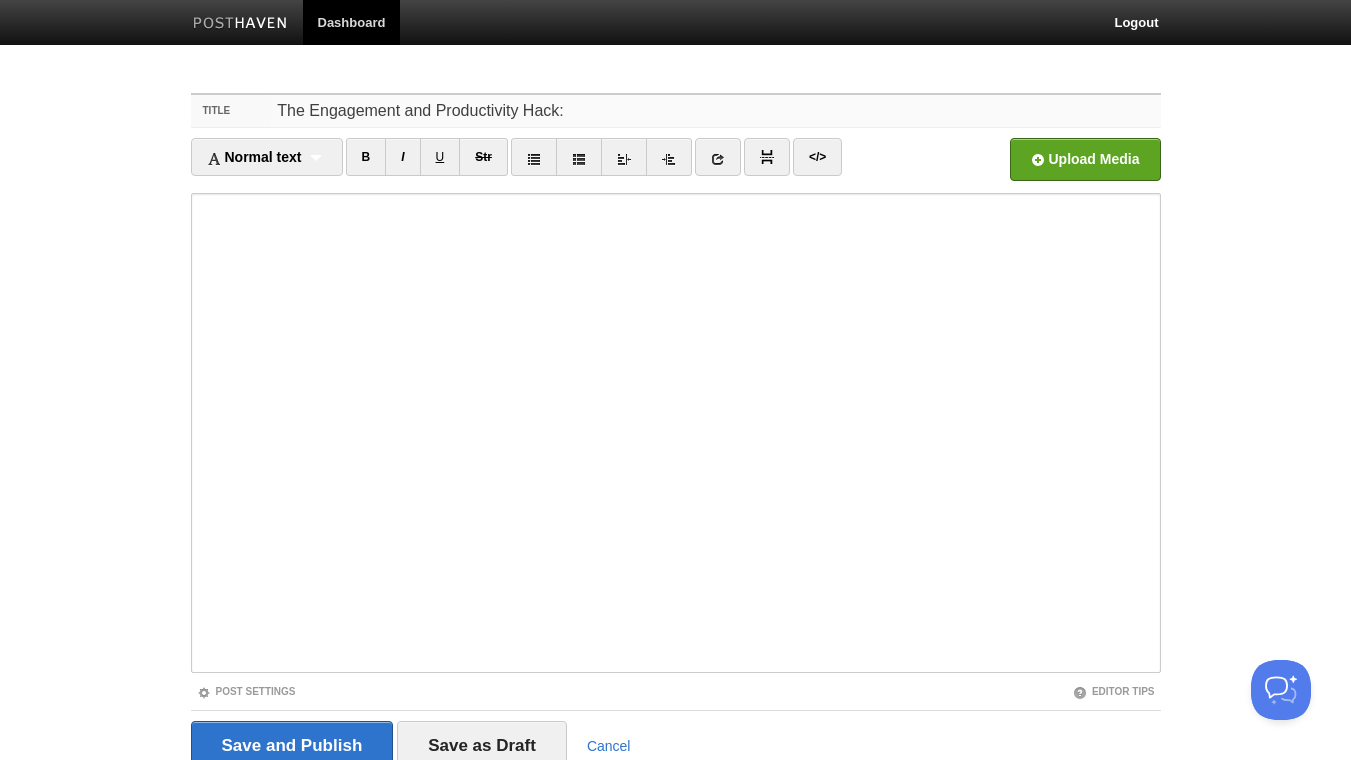 drag, startPoint x: 590, startPoint y: 108, endPoint x: 558, endPoint y: 112, distance: 32.24903 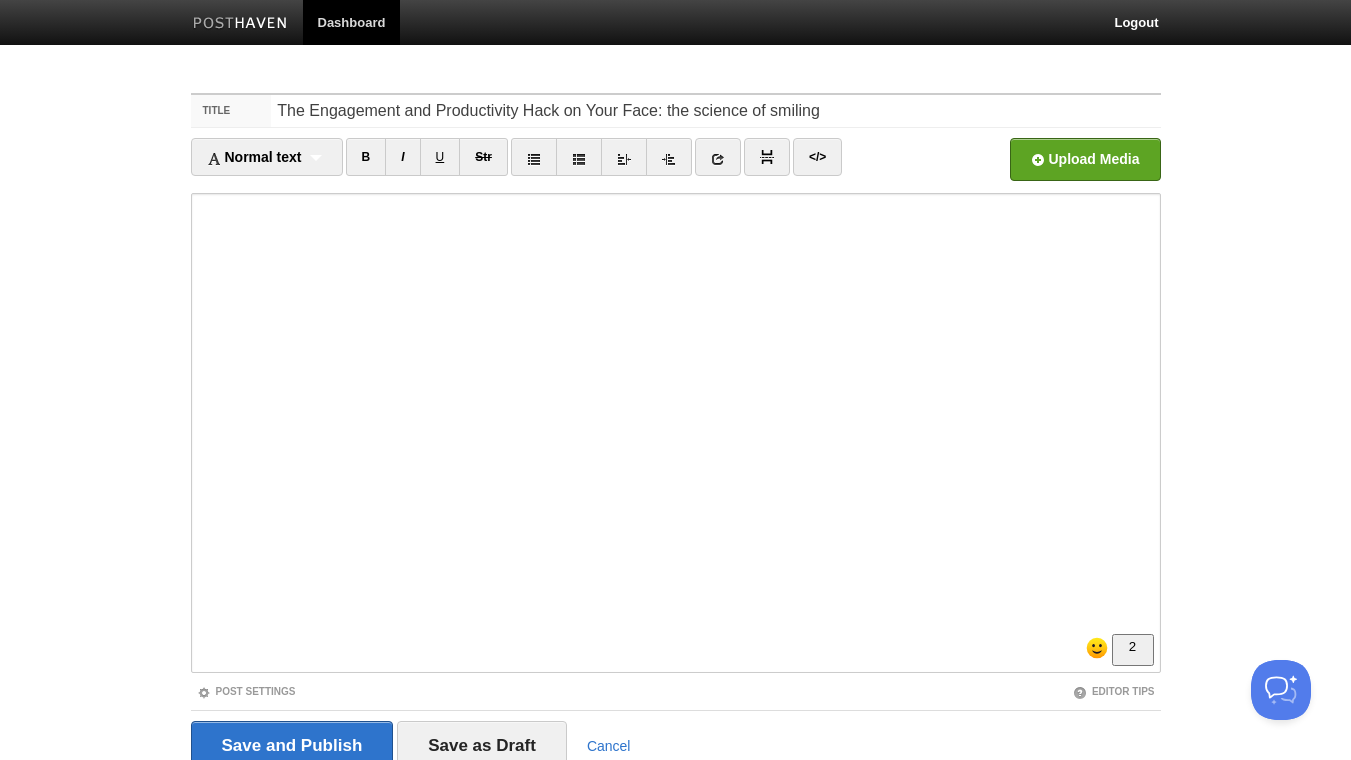 scroll, scrollTop: 108, scrollLeft: 0, axis: vertical 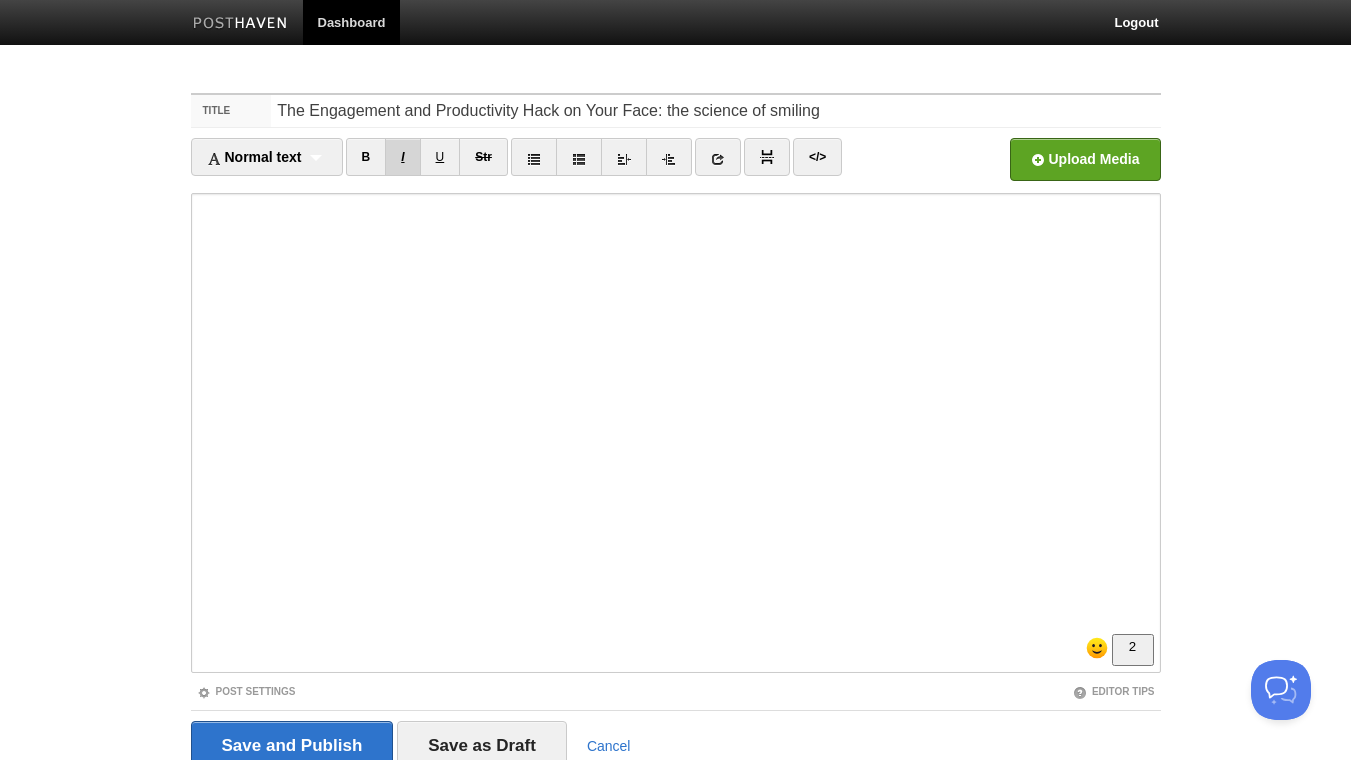 click on "I" at bounding box center [402, 157] 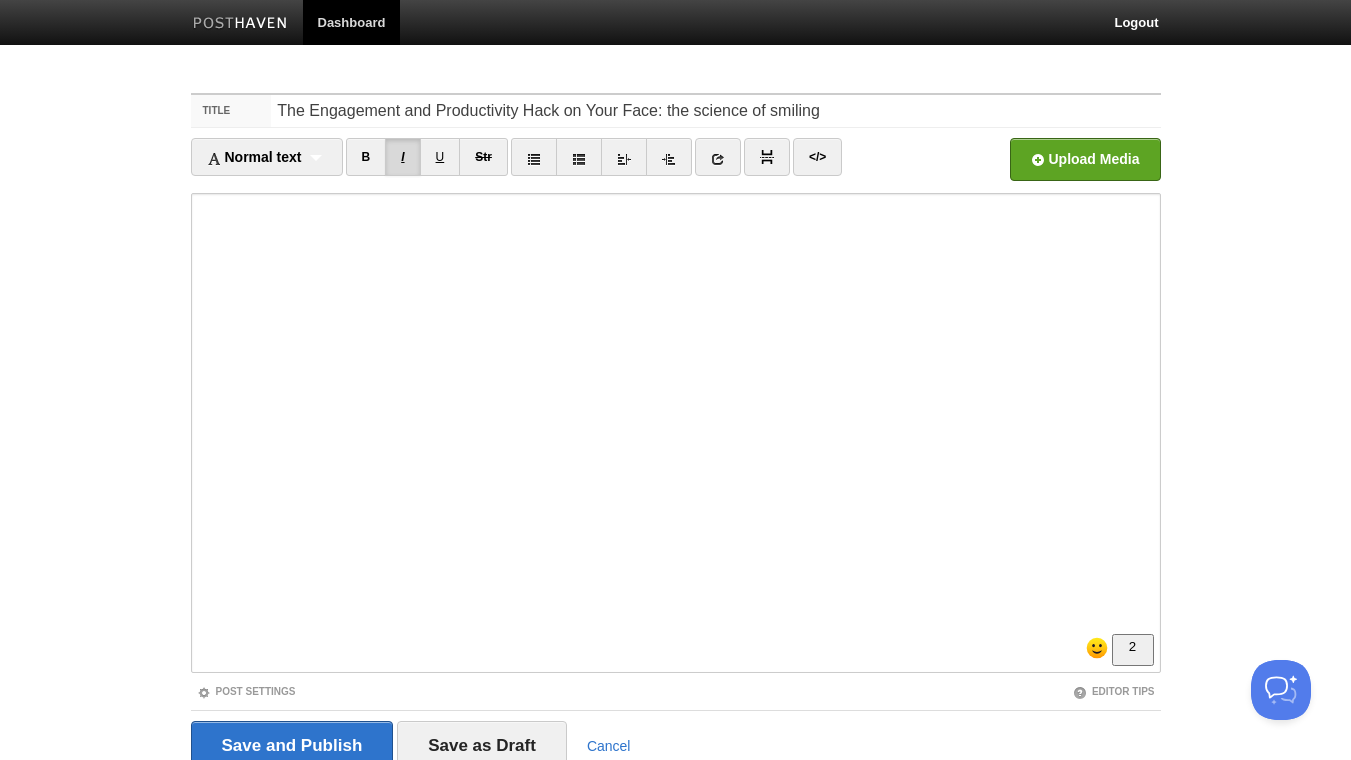 click on "I" at bounding box center (402, 157) 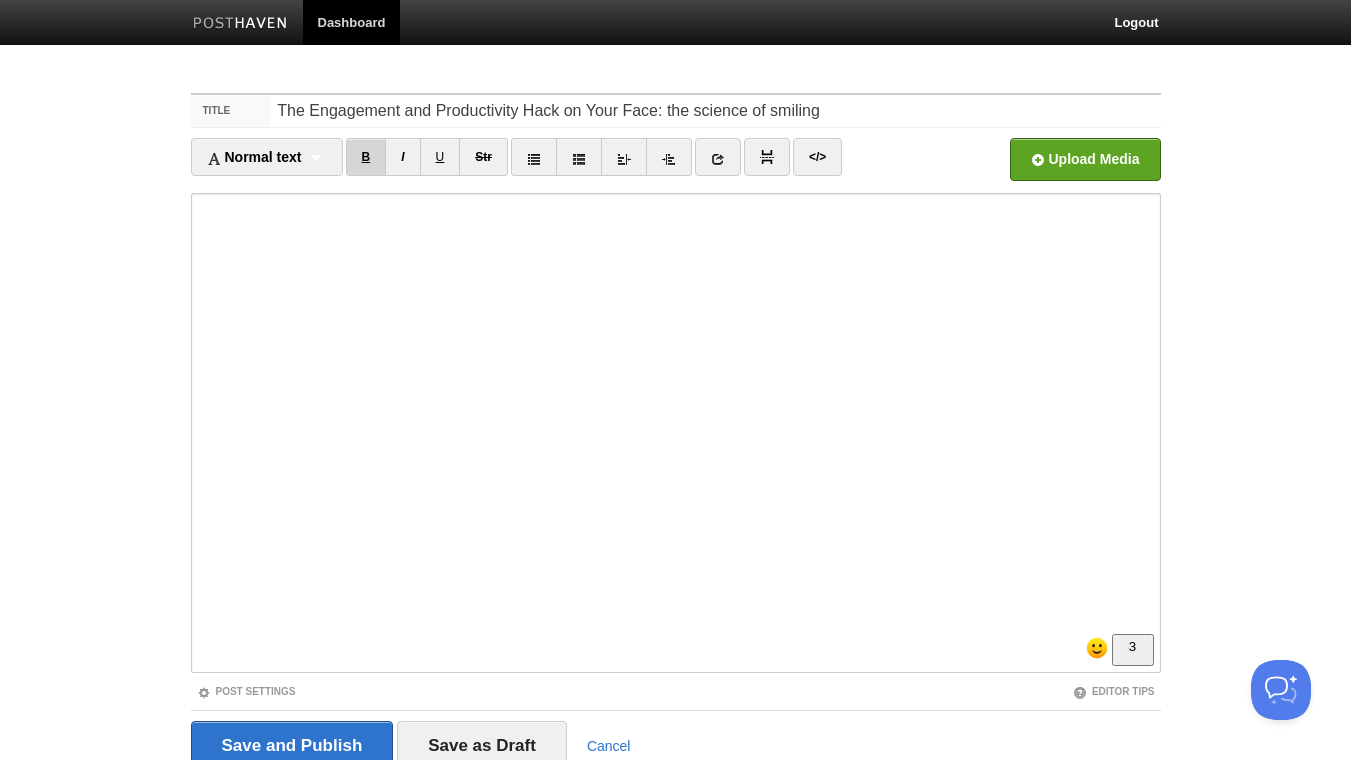 click on "B" at bounding box center [366, 157] 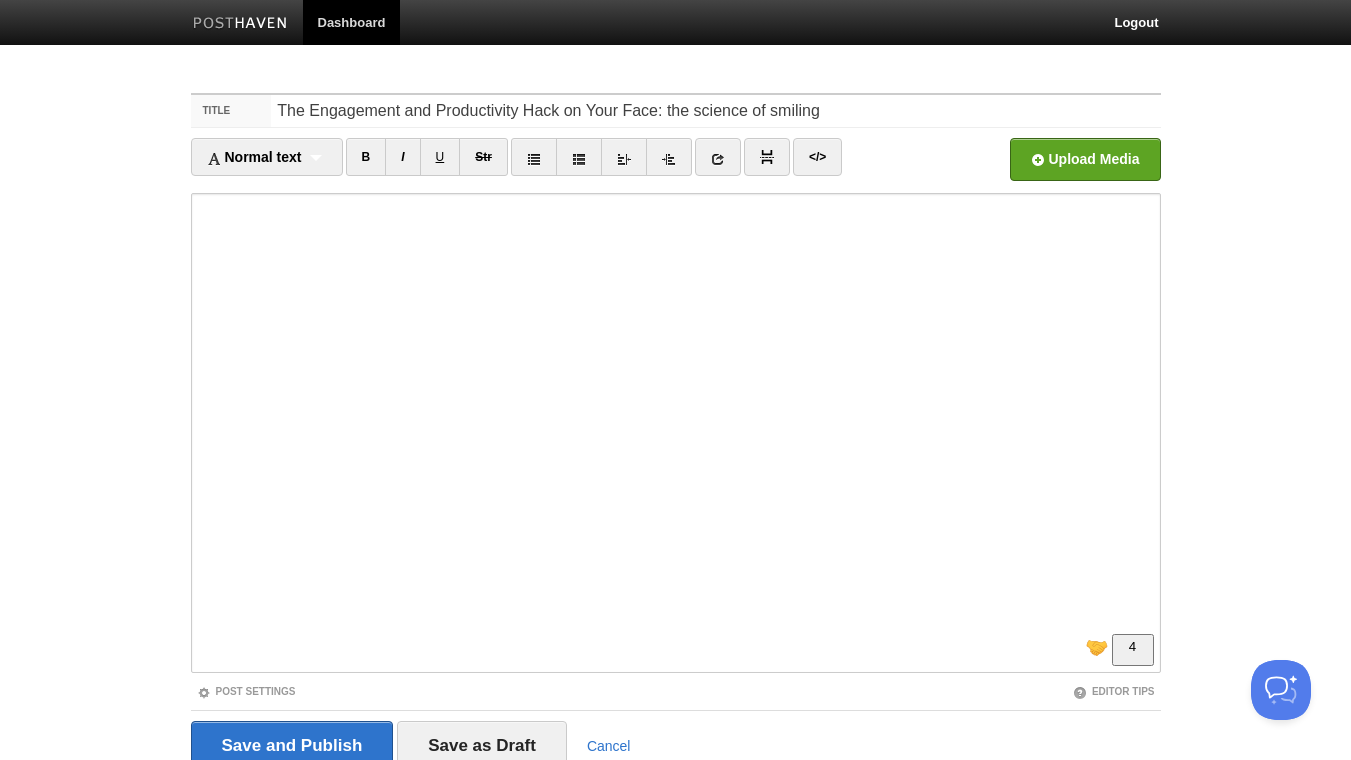drag, startPoint x: 402, startPoint y: 158, endPoint x: 482, endPoint y: 180, distance: 82.96987 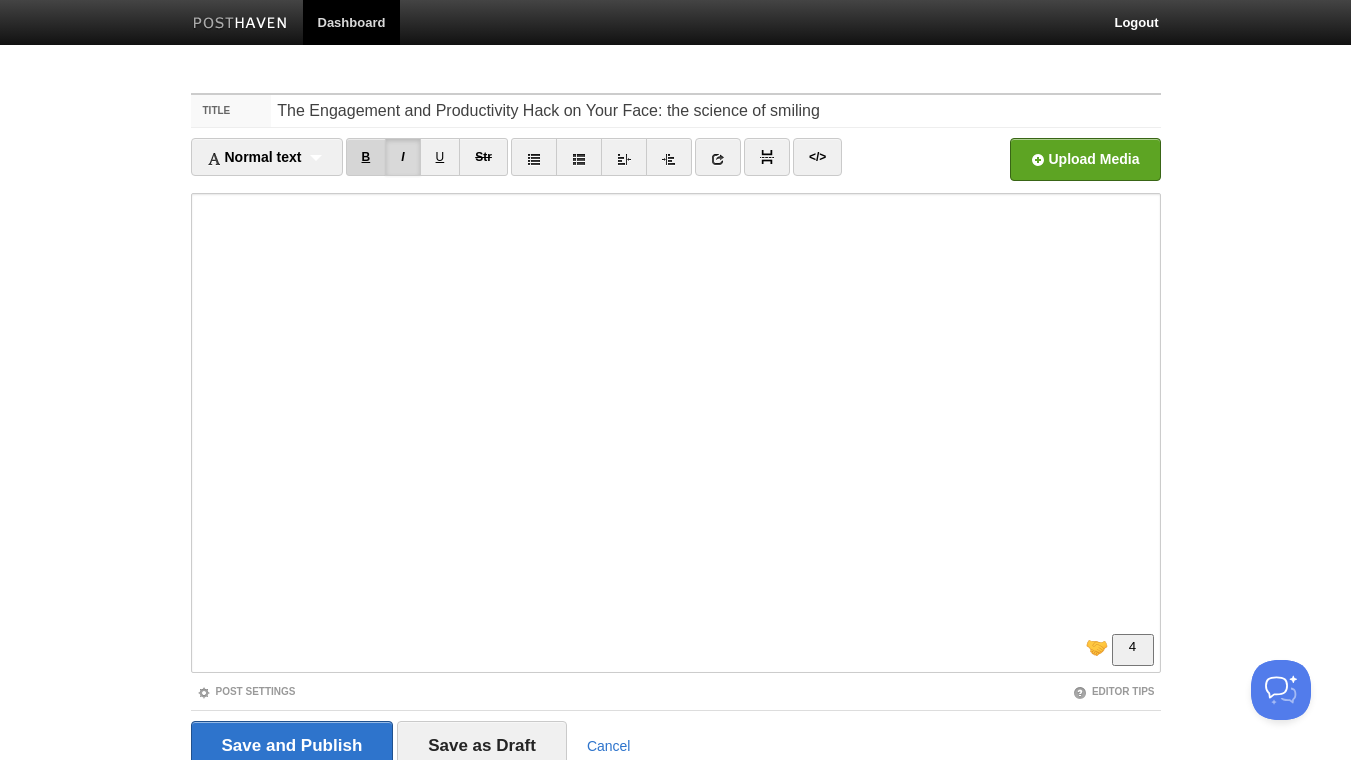 click on "B" at bounding box center (366, 157) 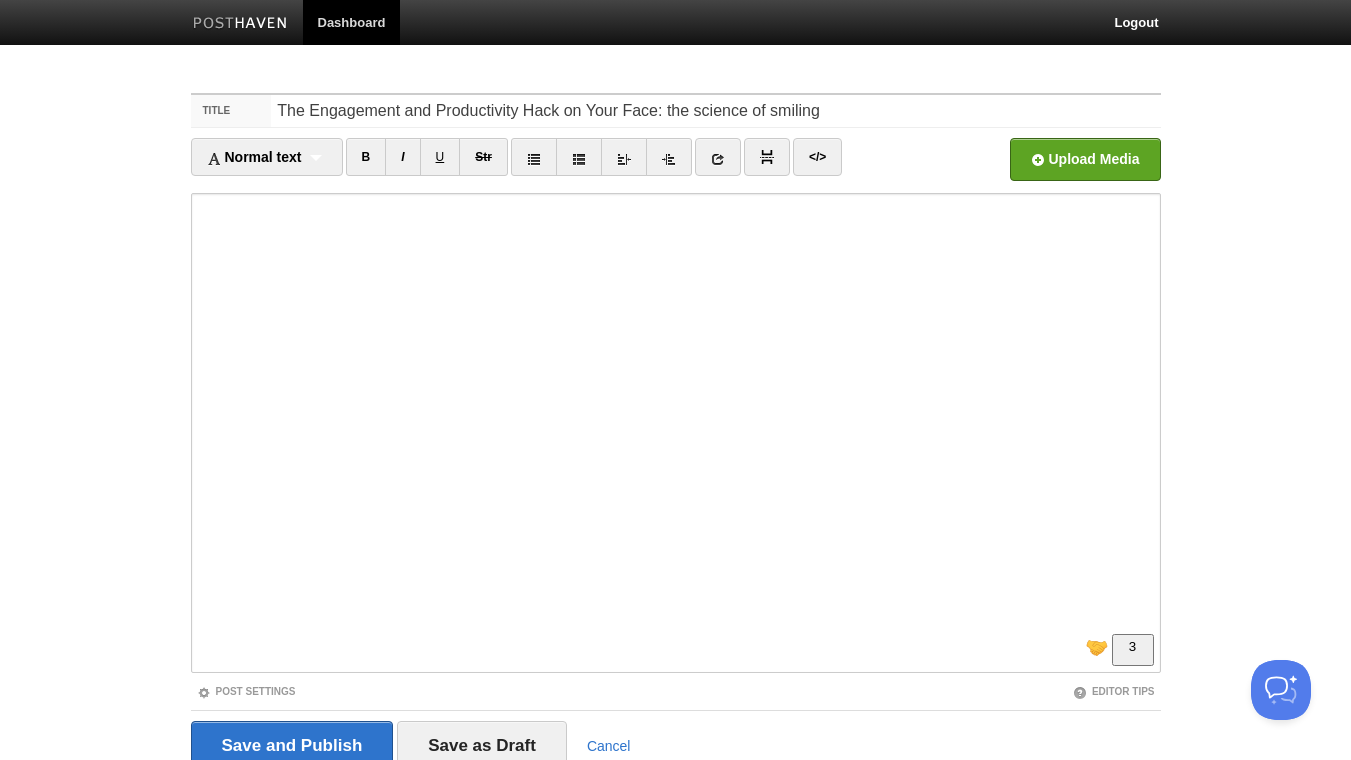 scroll, scrollTop: 216, scrollLeft: 0, axis: vertical 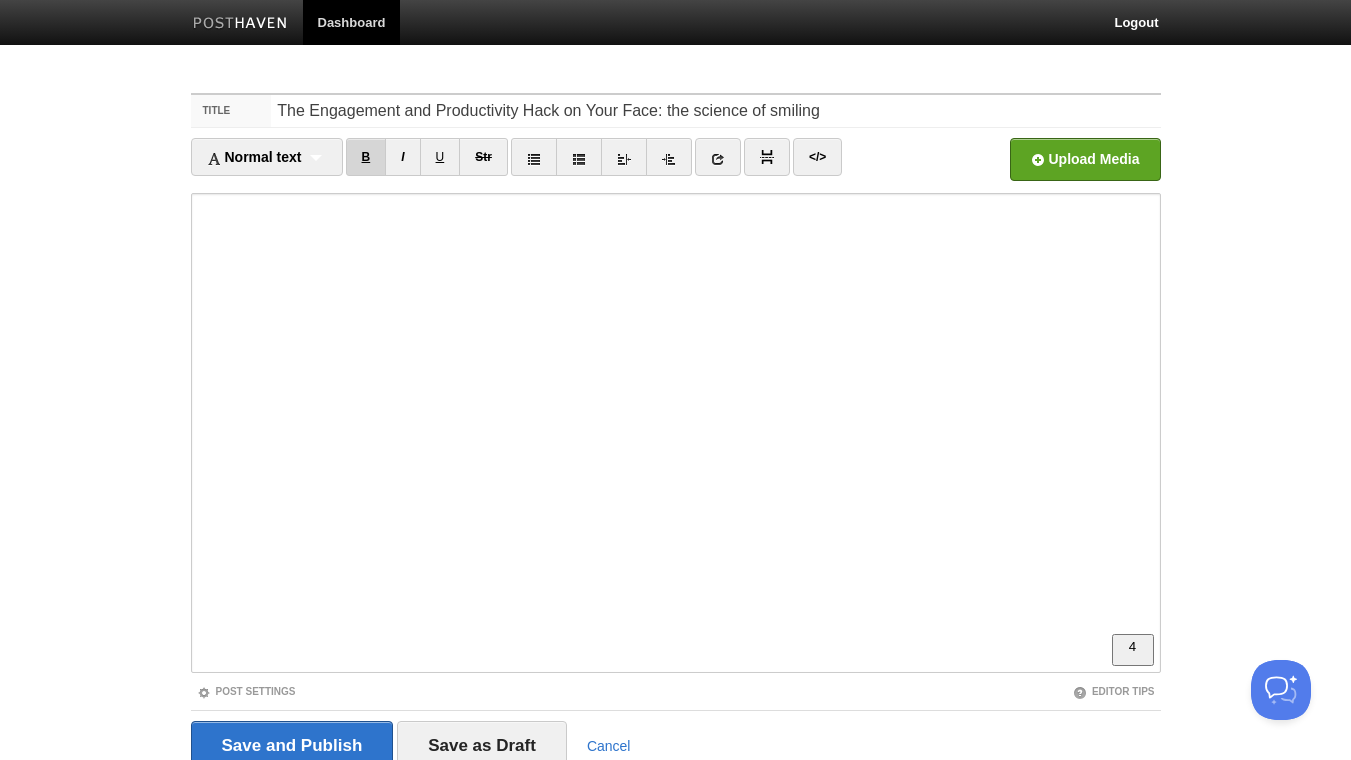 click on "B" at bounding box center (366, 157) 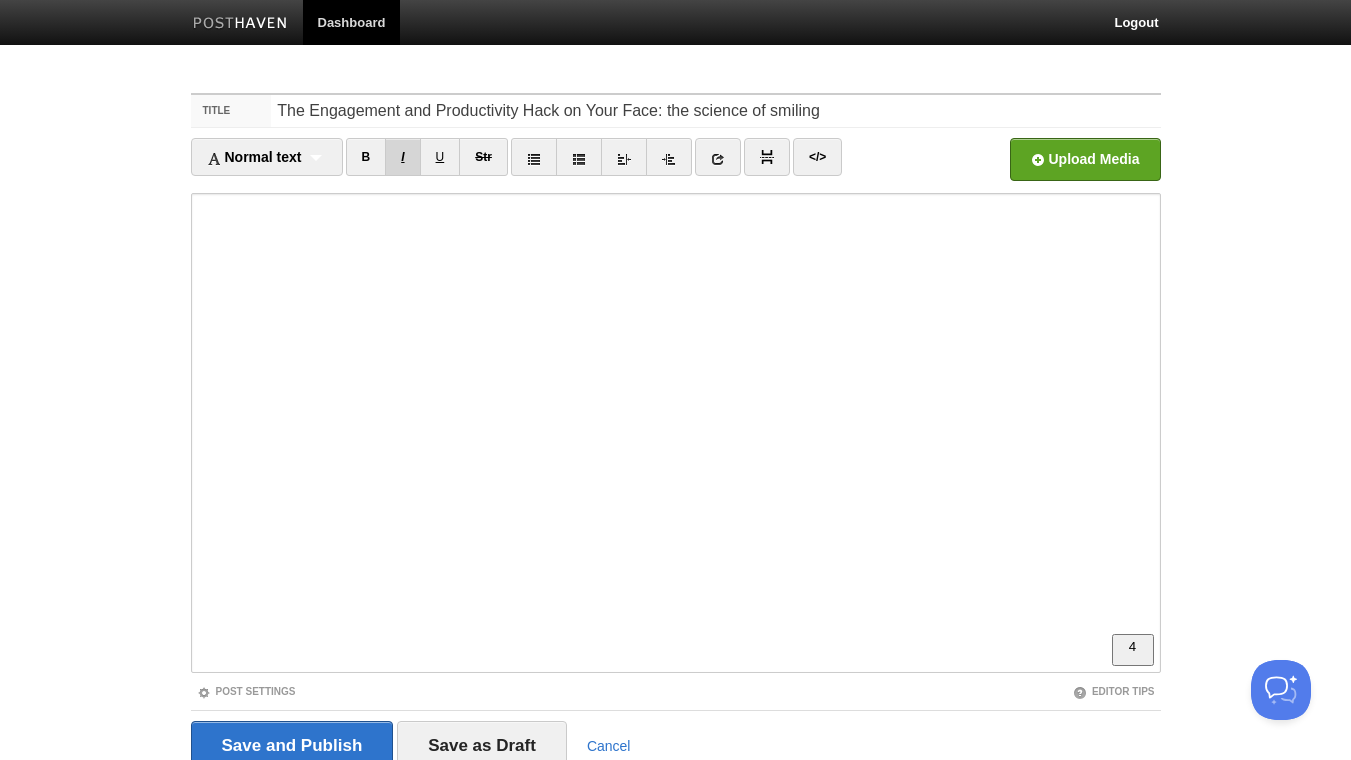 click on "I" at bounding box center (402, 157) 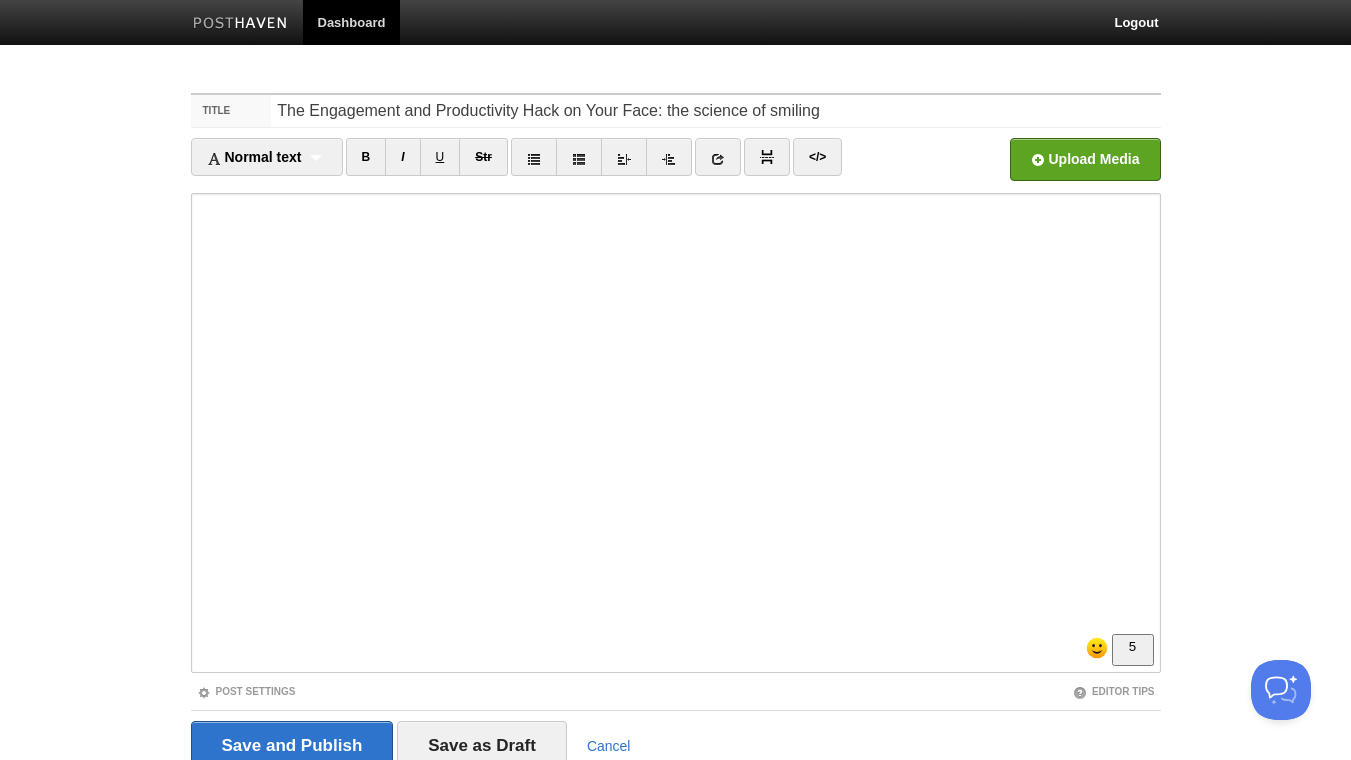 scroll, scrollTop: 264, scrollLeft: 0, axis: vertical 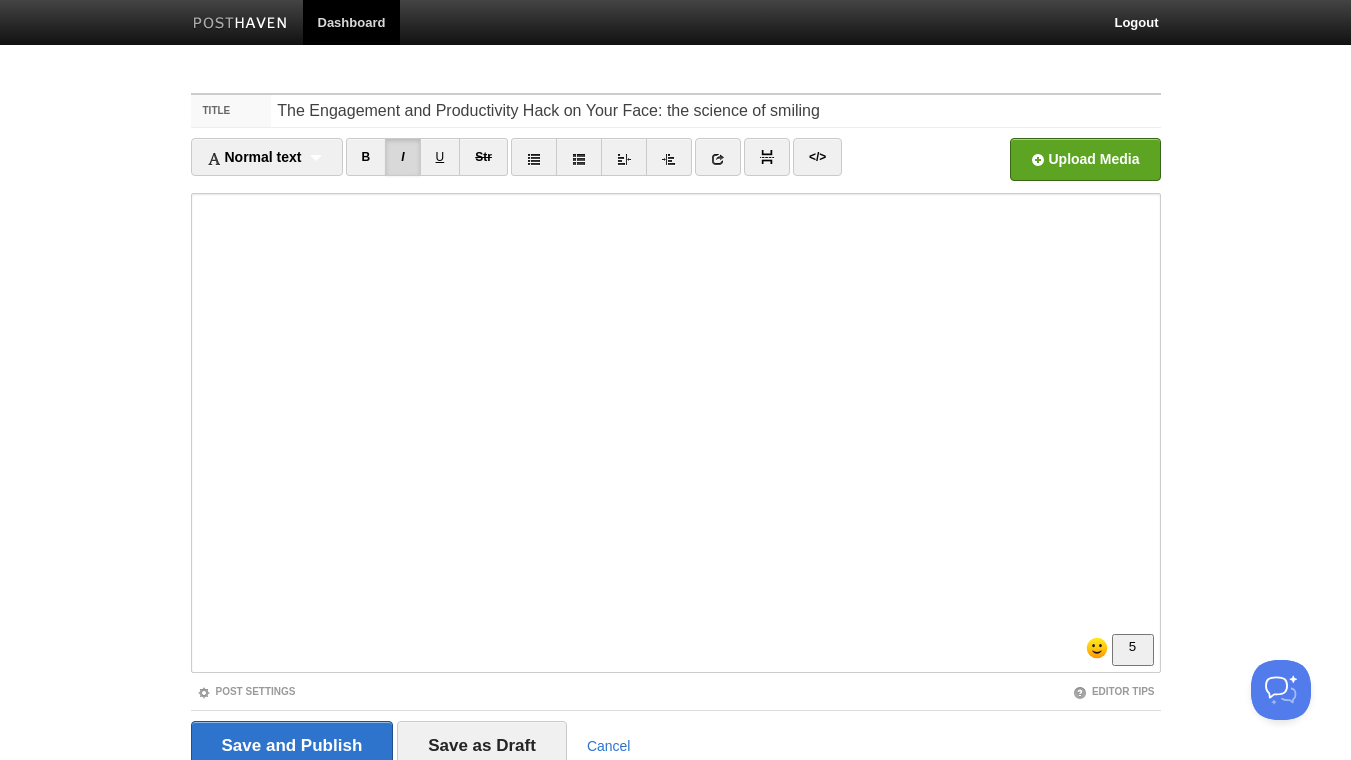 click at bounding box center [676, 433] 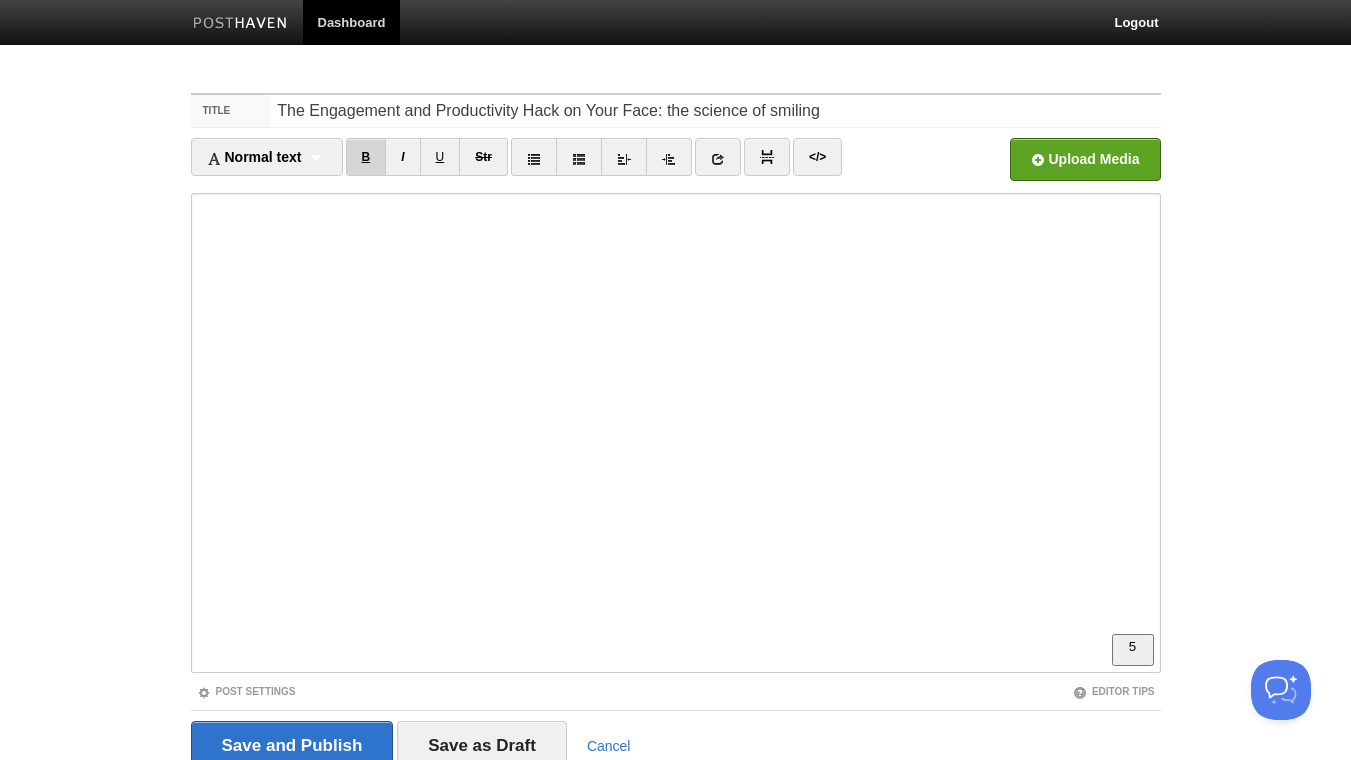 click on "B" at bounding box center (366, 157) 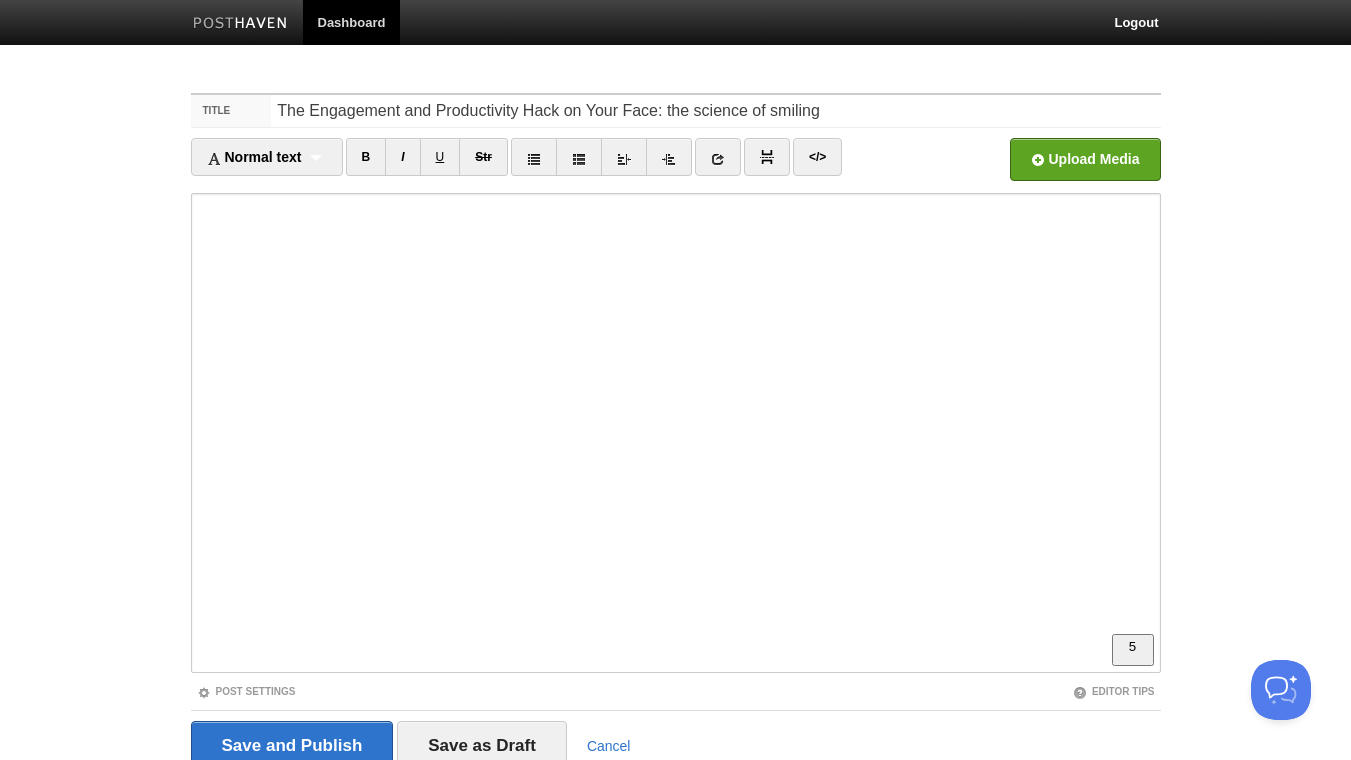 scroll, scrollTop: 480, scrollLeft: 0, axis: vertical 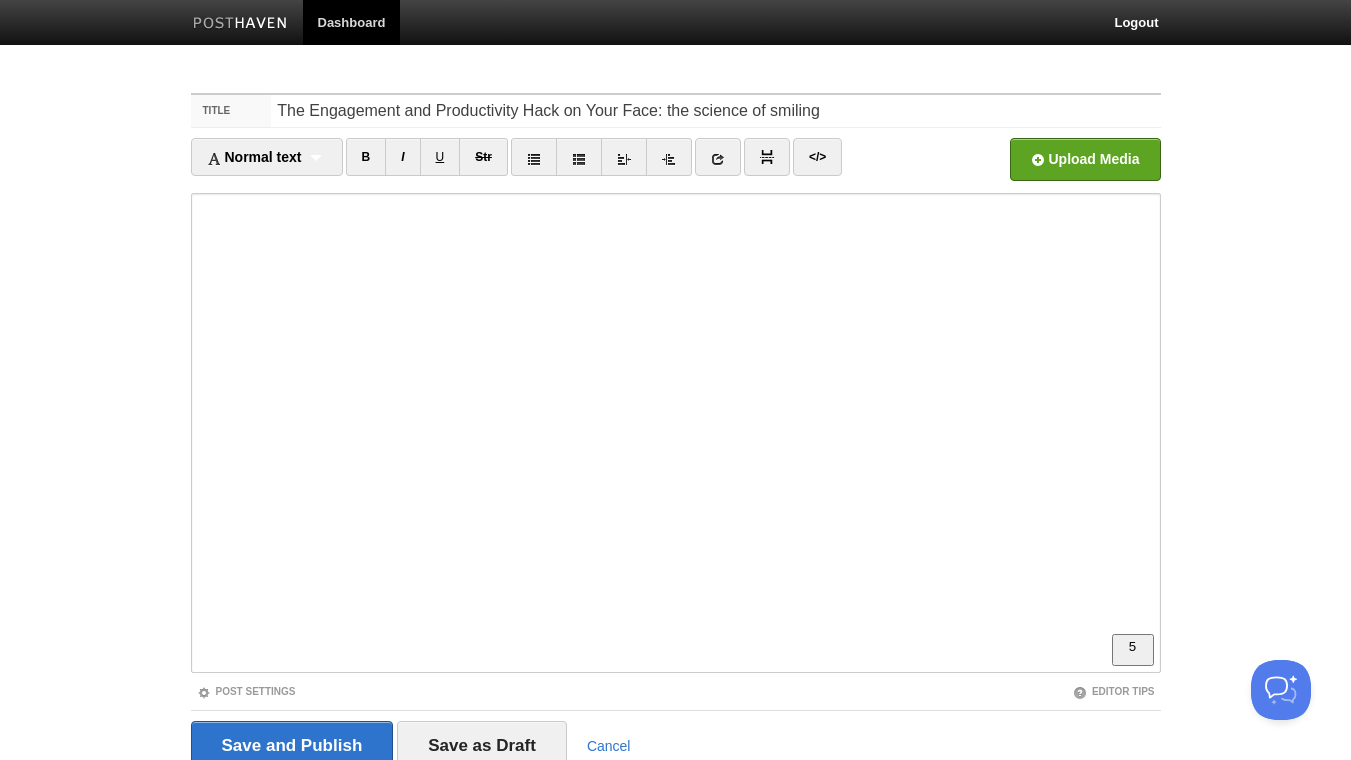 click at bounding box center [676, 433] 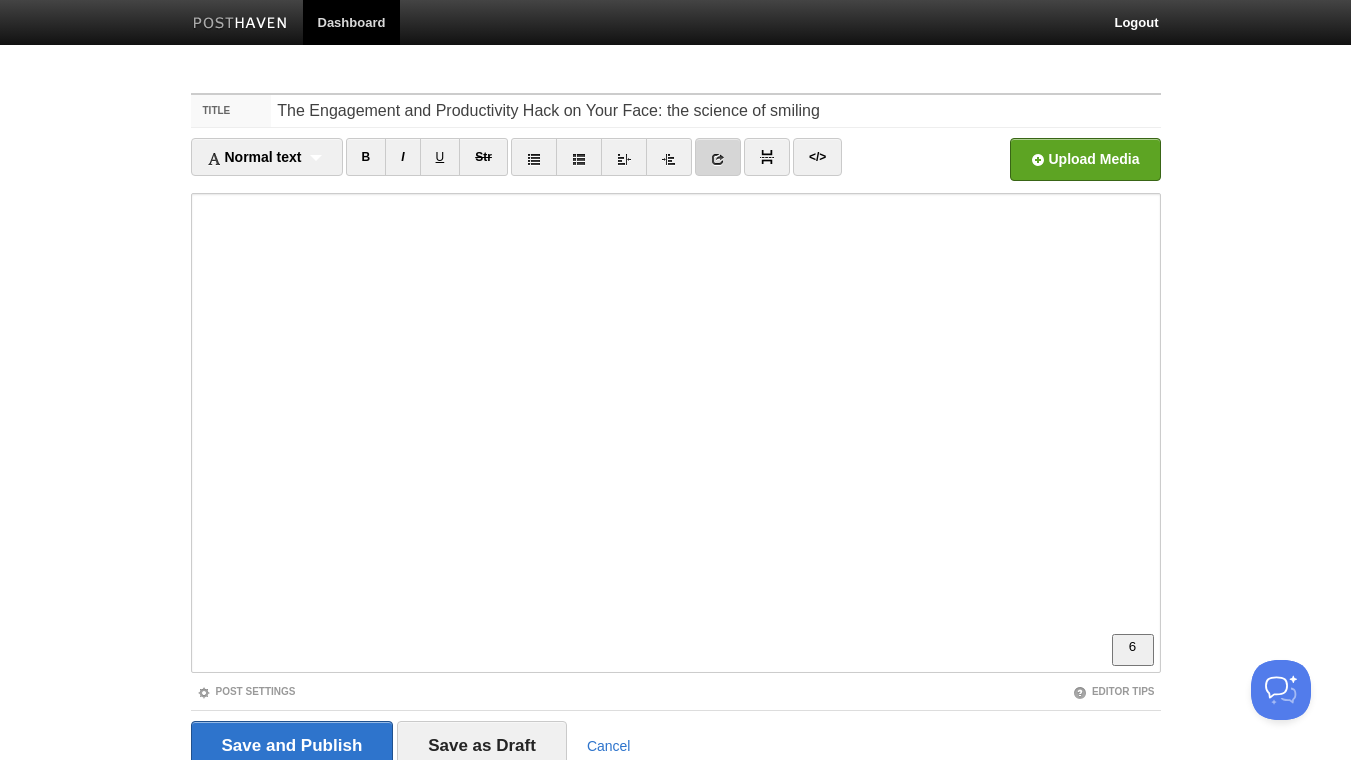 scroll, scrollTop: 0, scrollLeft: 0, axis: both 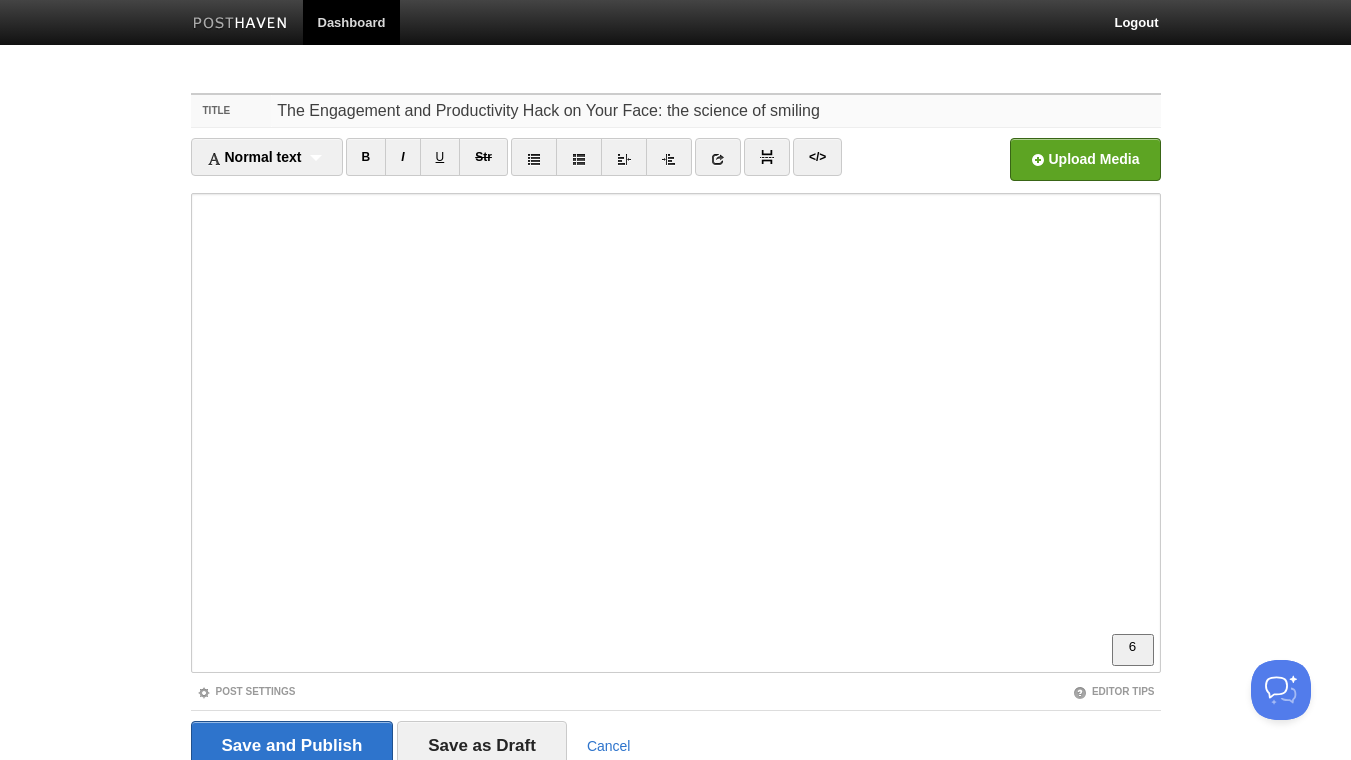 click on "The Engagement and Productivity Hack on Your Face: the science of smiling" at bounding box center [715, 111] 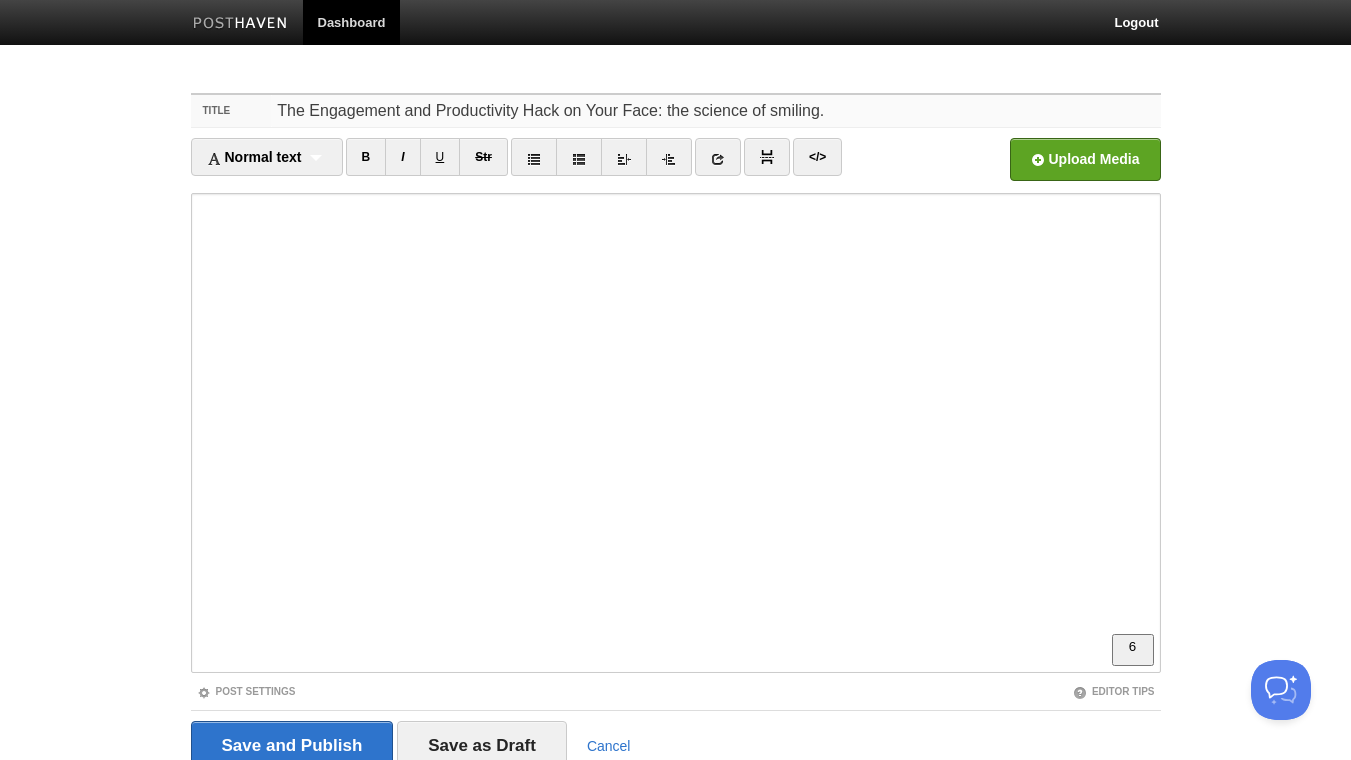 type on "The Engagement and Productivity Hack on Your Face: the science of smiling" 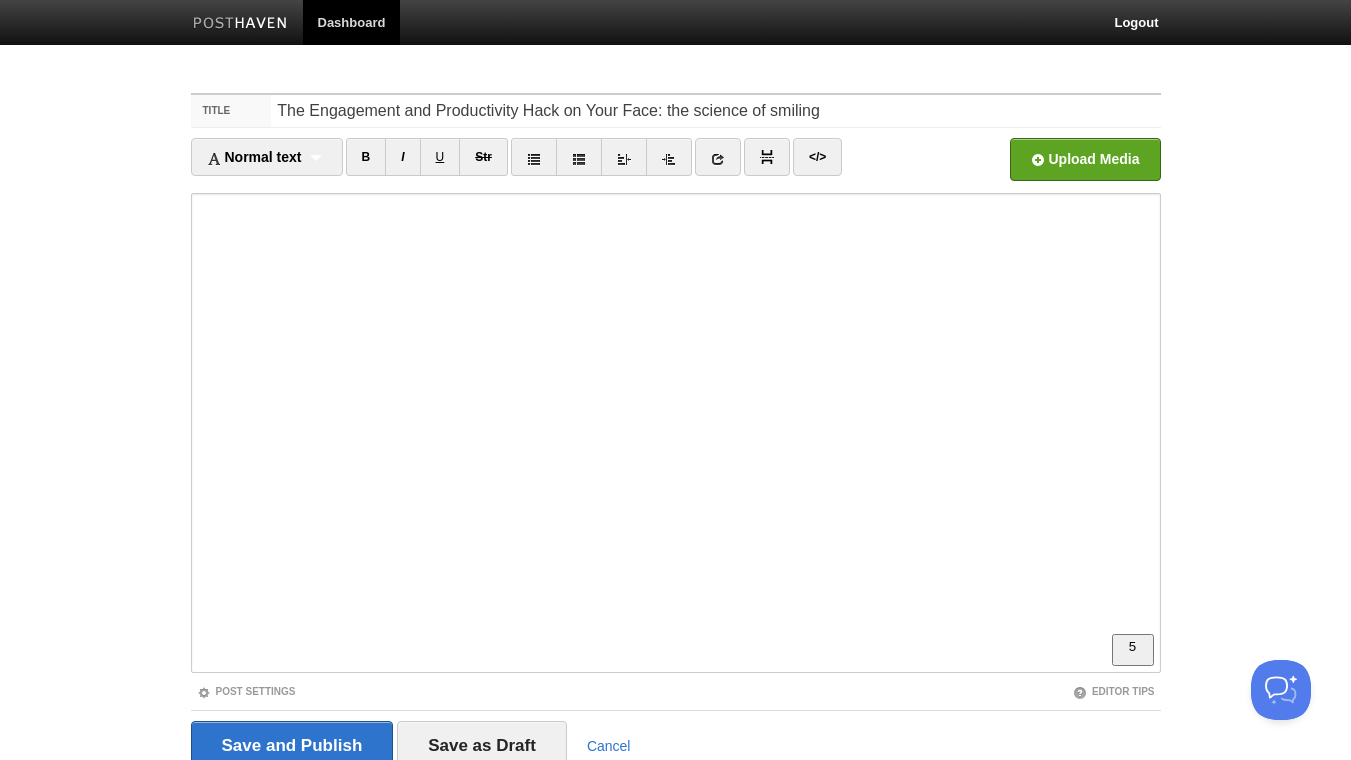 scroll, scrollTop: 216, scrollLeft: 0, axis: vertical 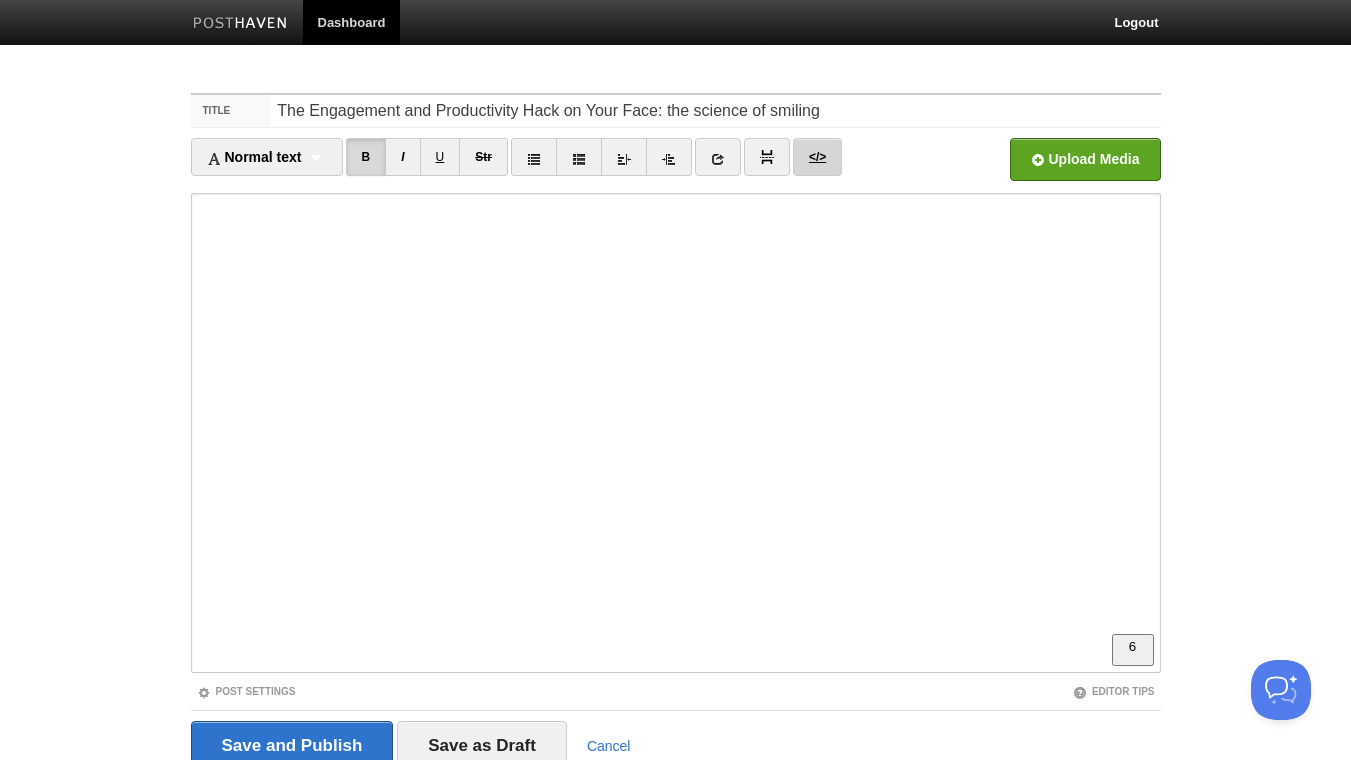 click on "</>" at bounding box center (817, 157) 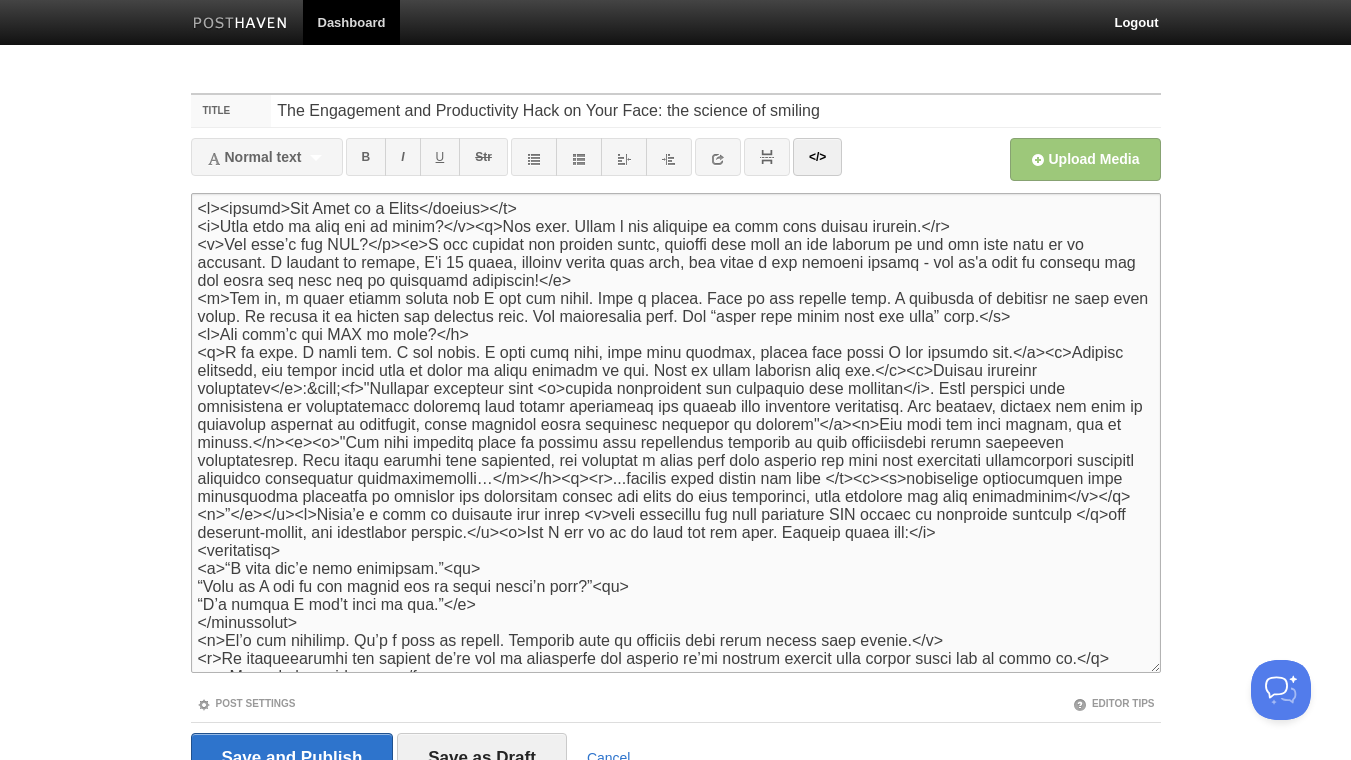 scroll, scrollTop: 116, scrollLeft: 0, axis: vertical 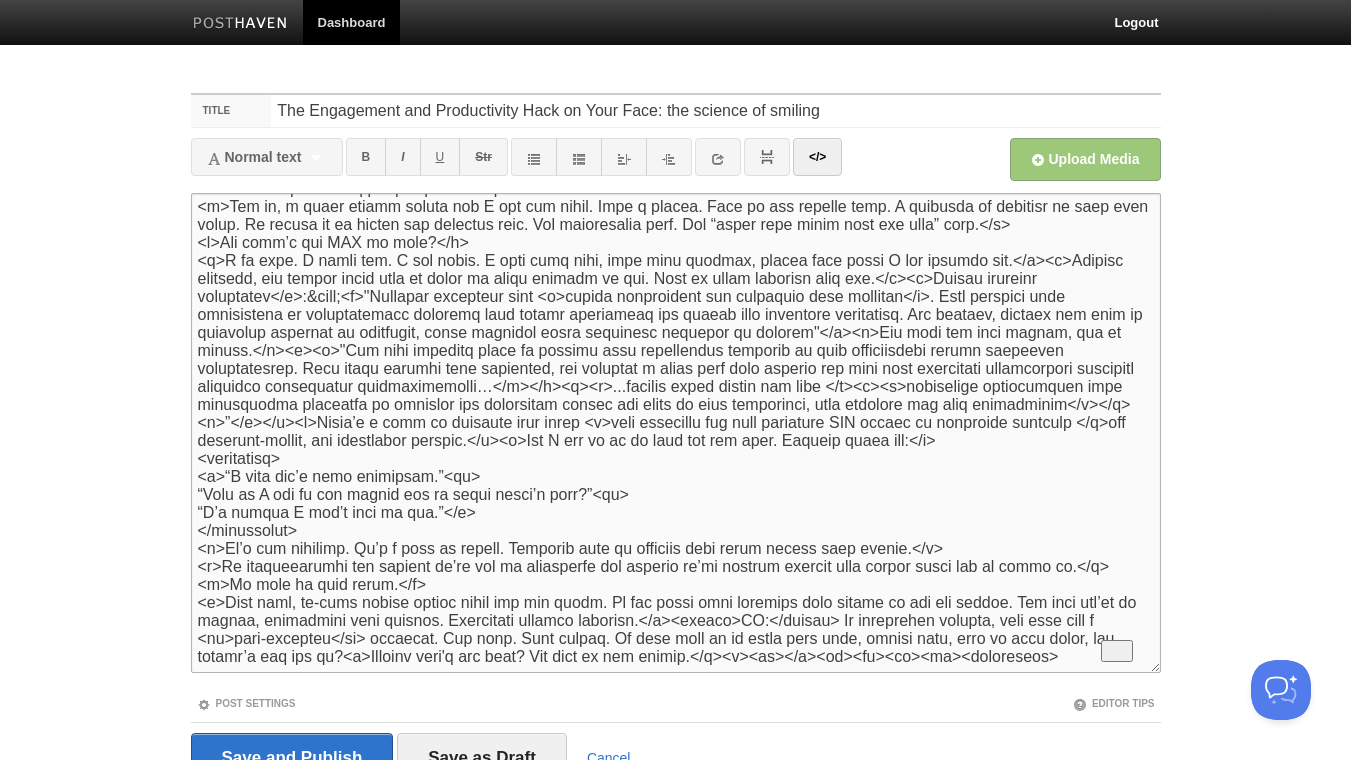 drag, startPoint x: 1059, startPoint y: 665, endPoint x: 962, endPoint y: 674, distance: 97.41663 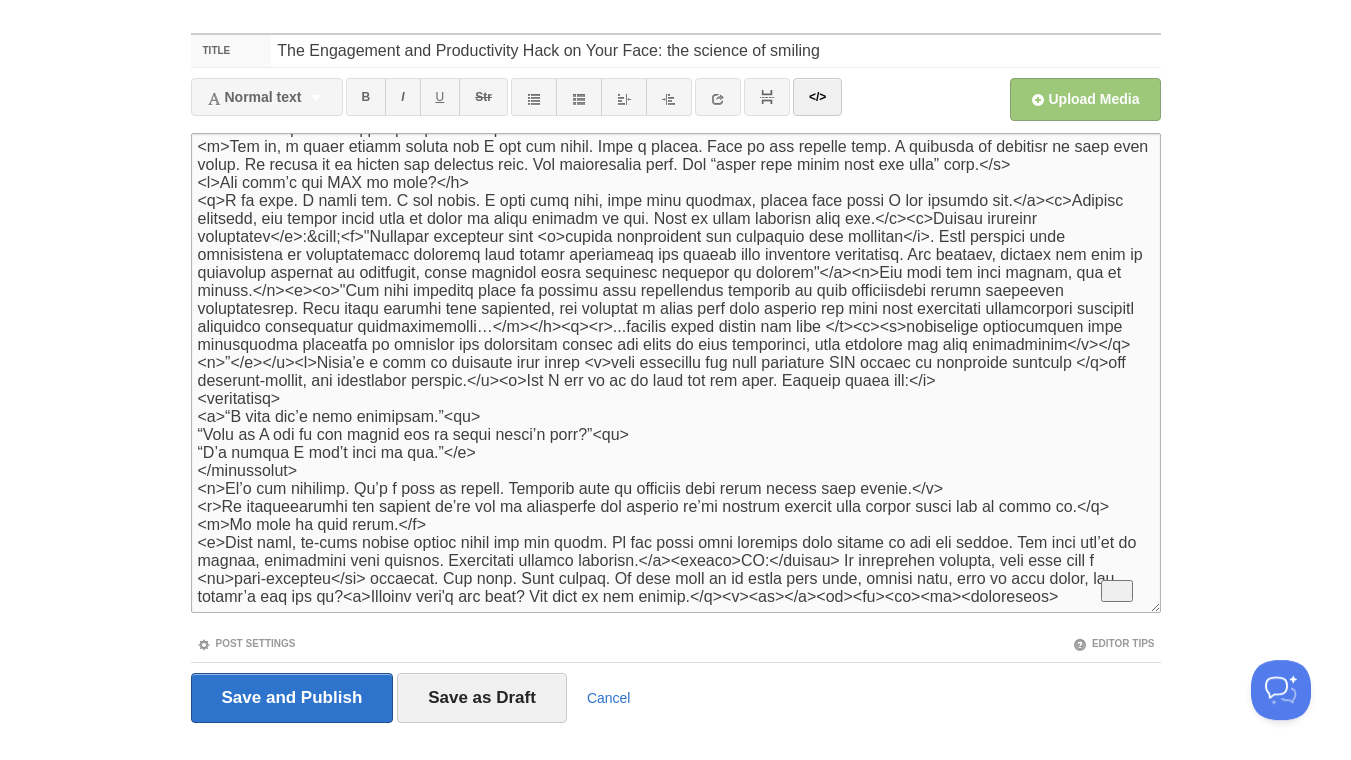 scroll, scrollTop: 94, scrollLeft: 0, axis: vertical 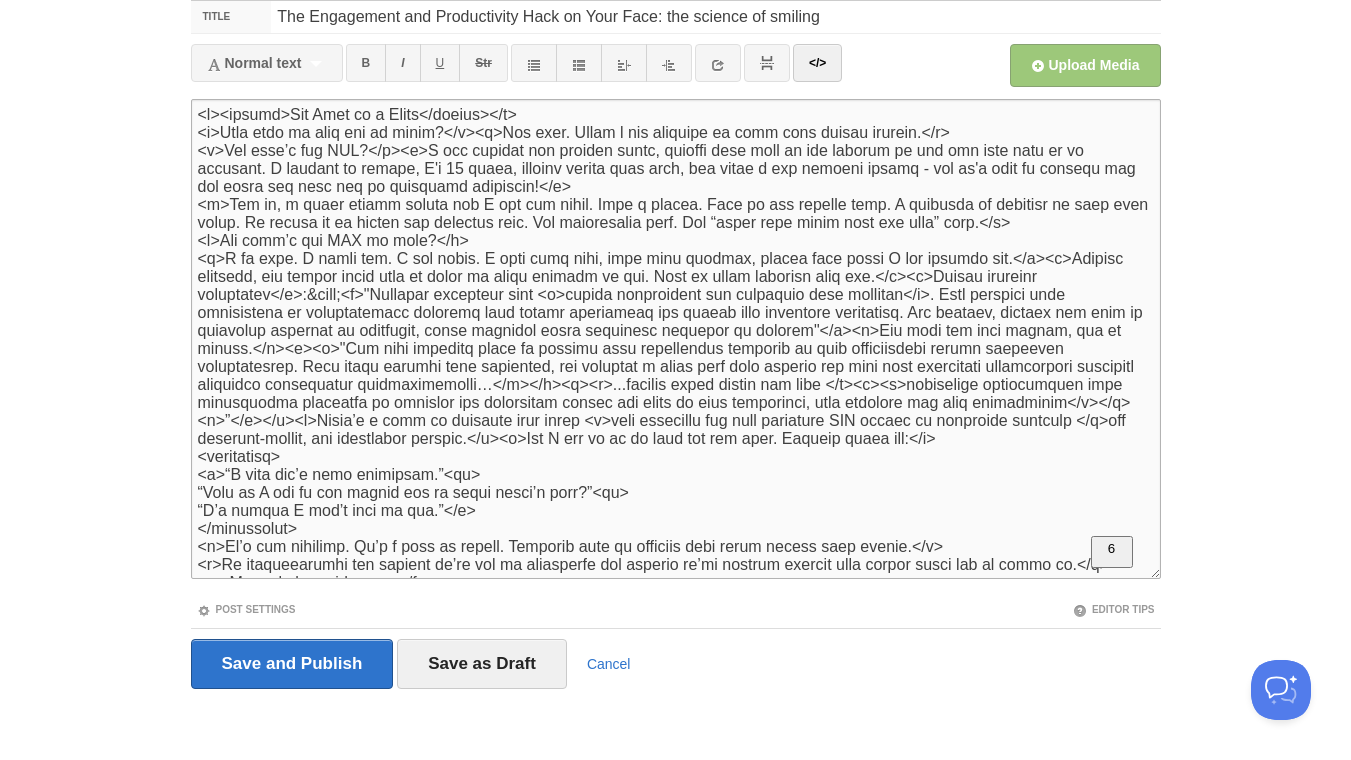 click at bounding box center (676, 339) 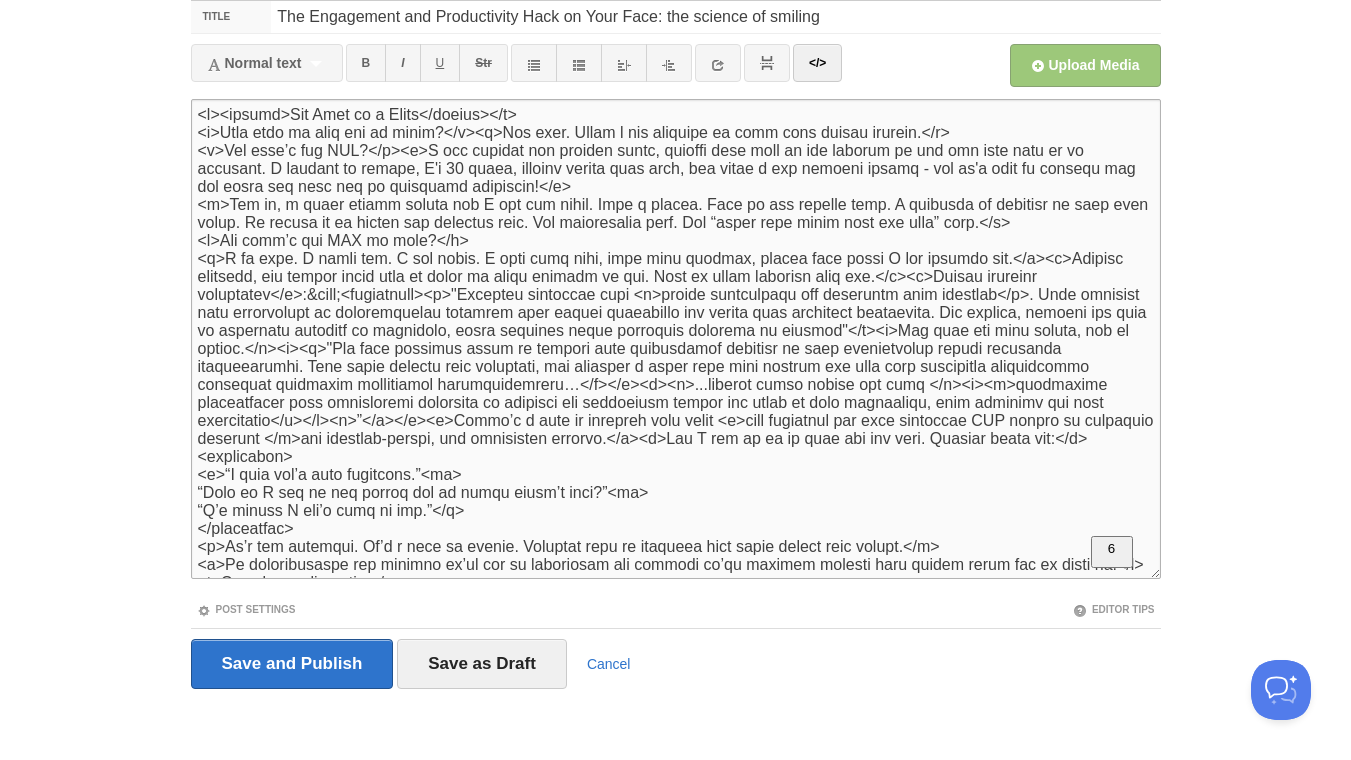 click at bounding box center (676, 339) 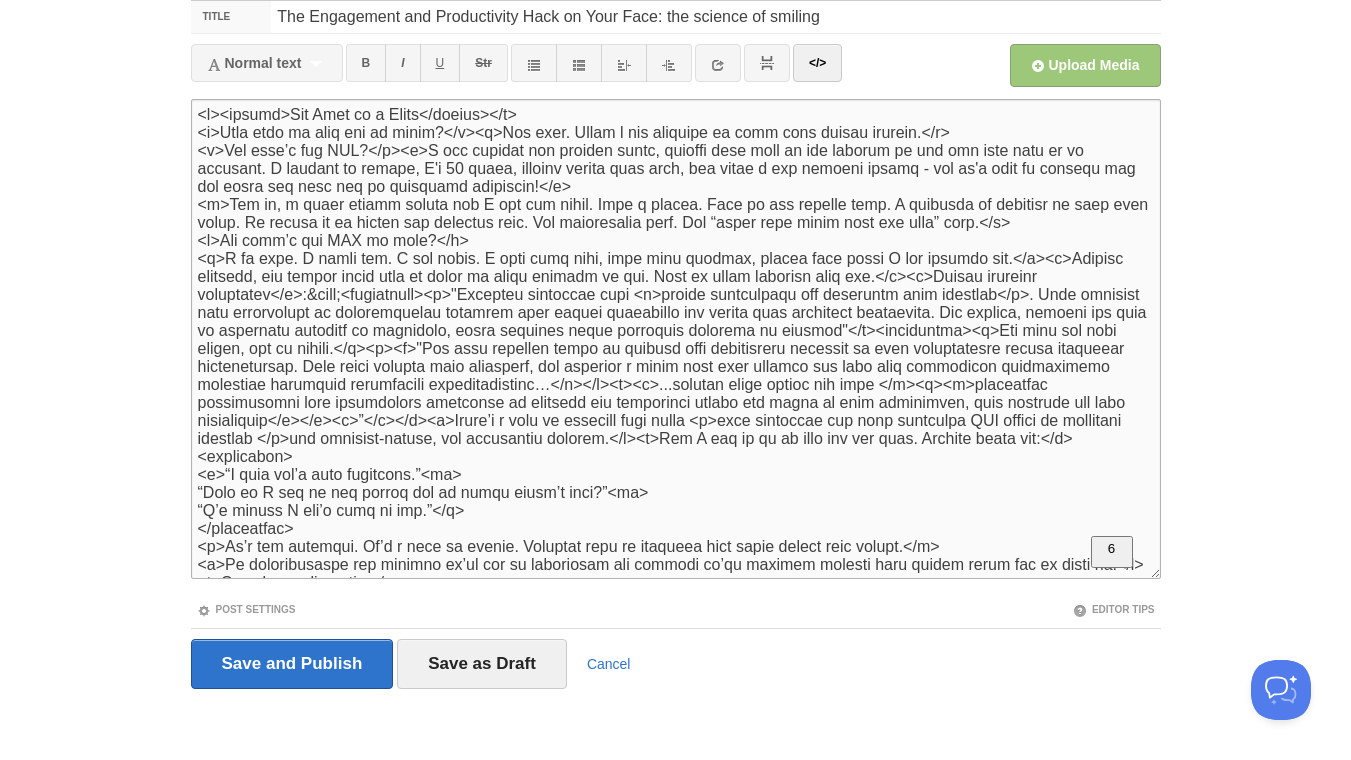 click at bounding box center (676, 339) 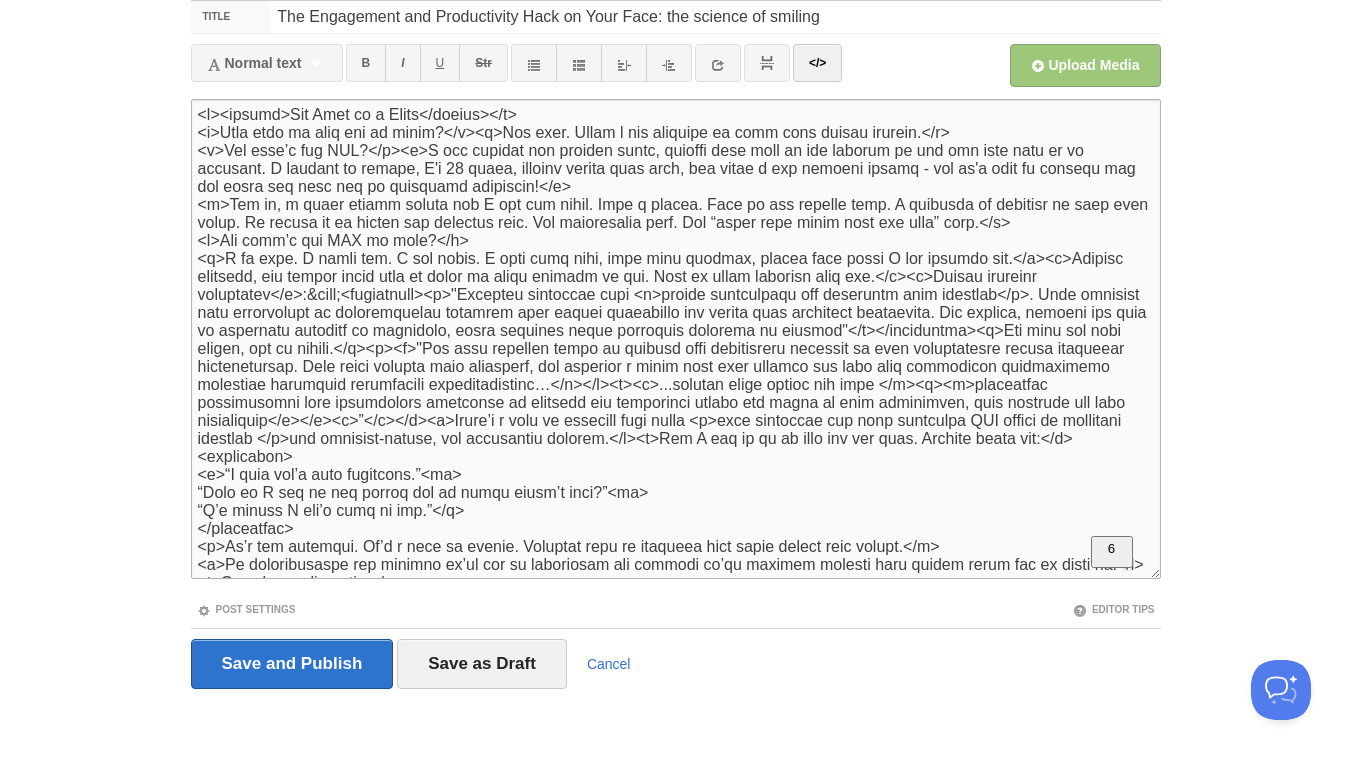 click at bounding box center (676, 339) 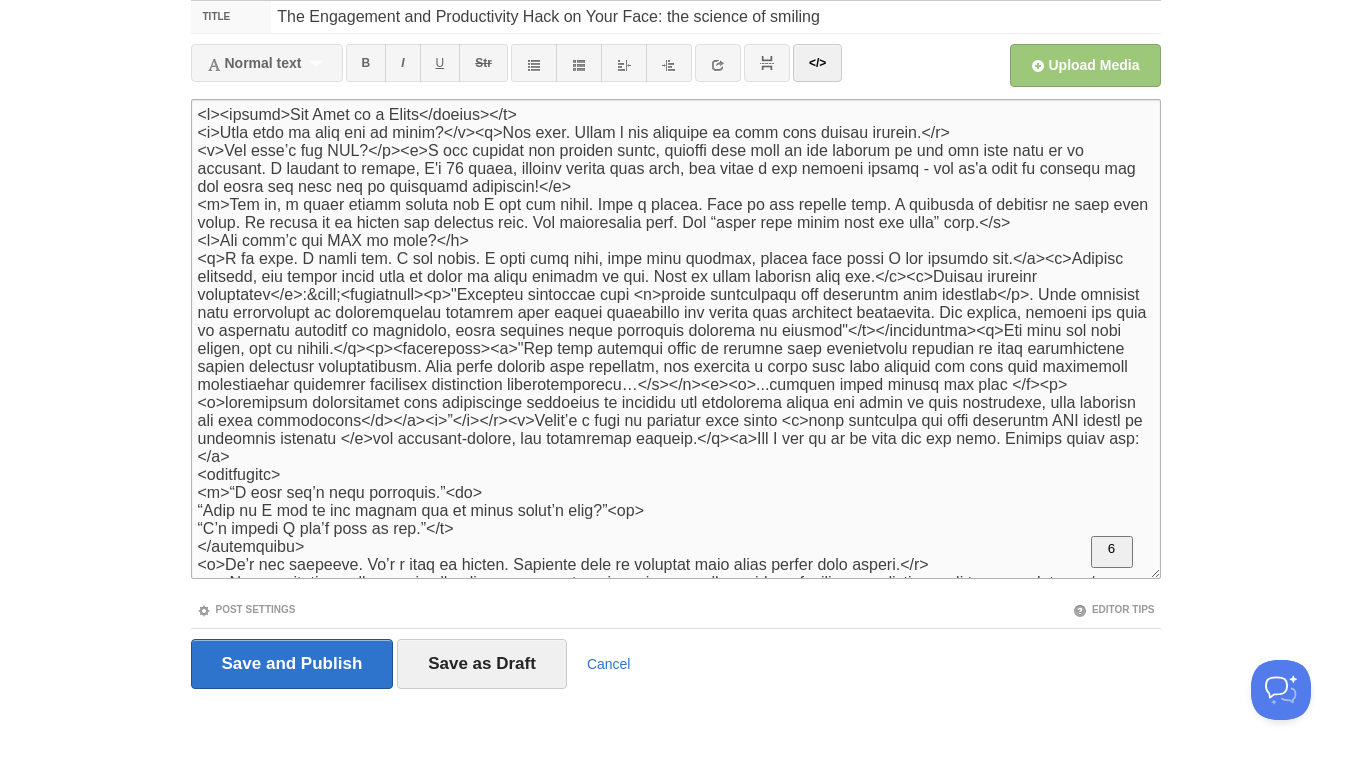 click at bounding box center [676, 339] 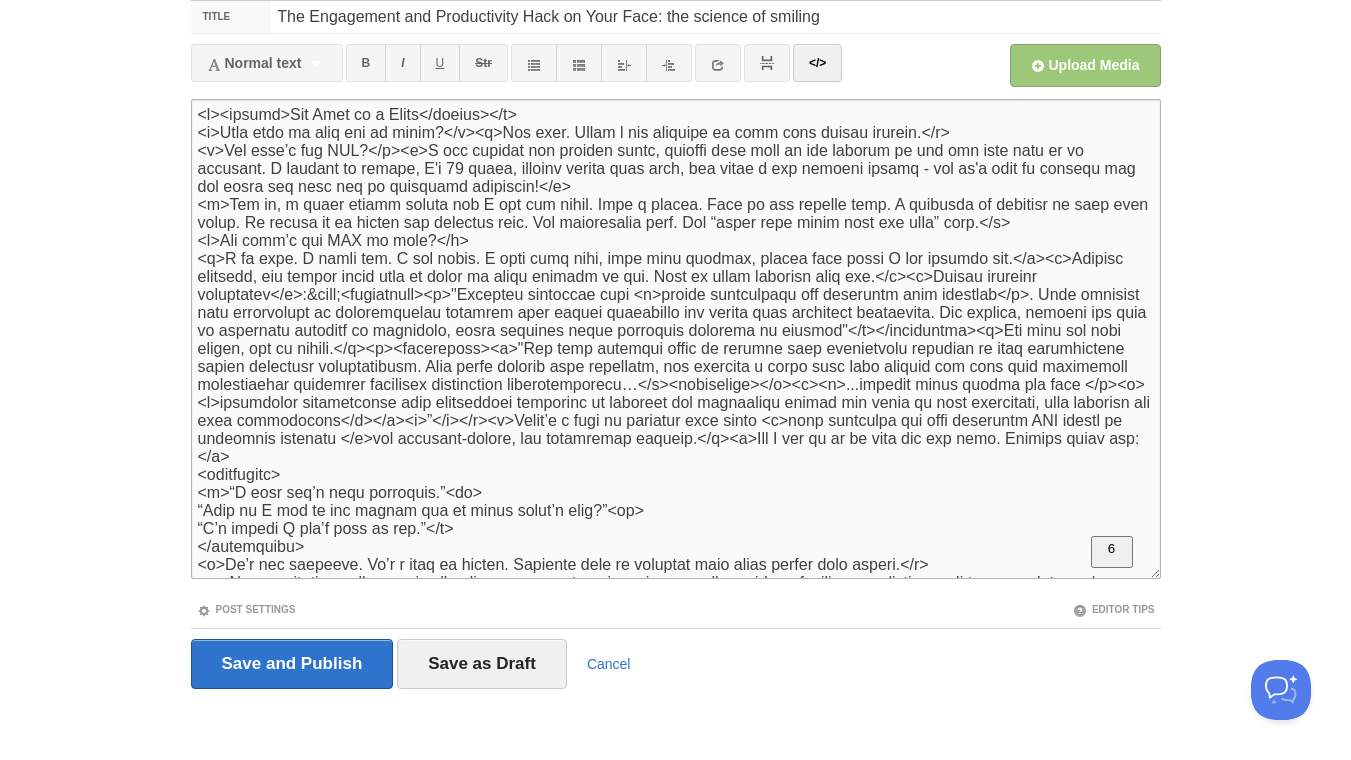 click at bounding box center (676, 339) 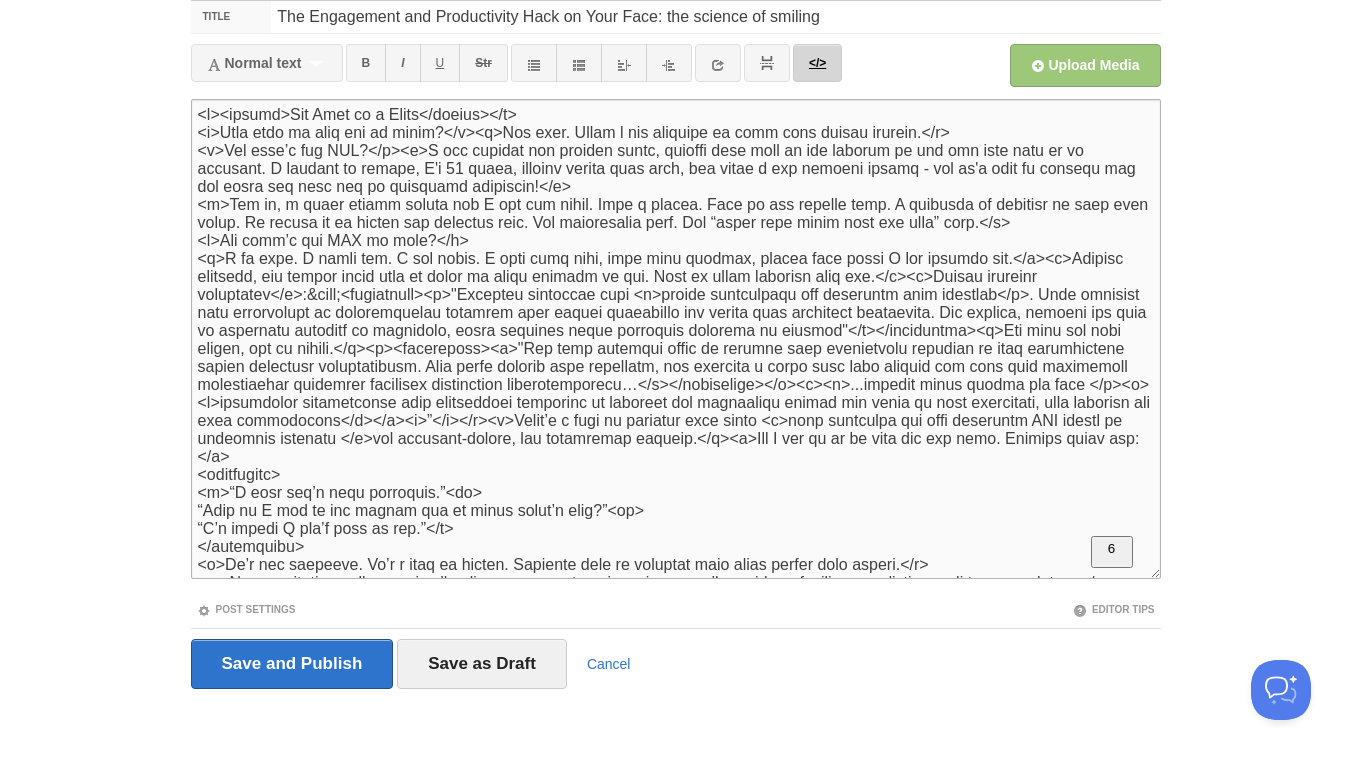click on "</>" at bounding box center [817, 63] 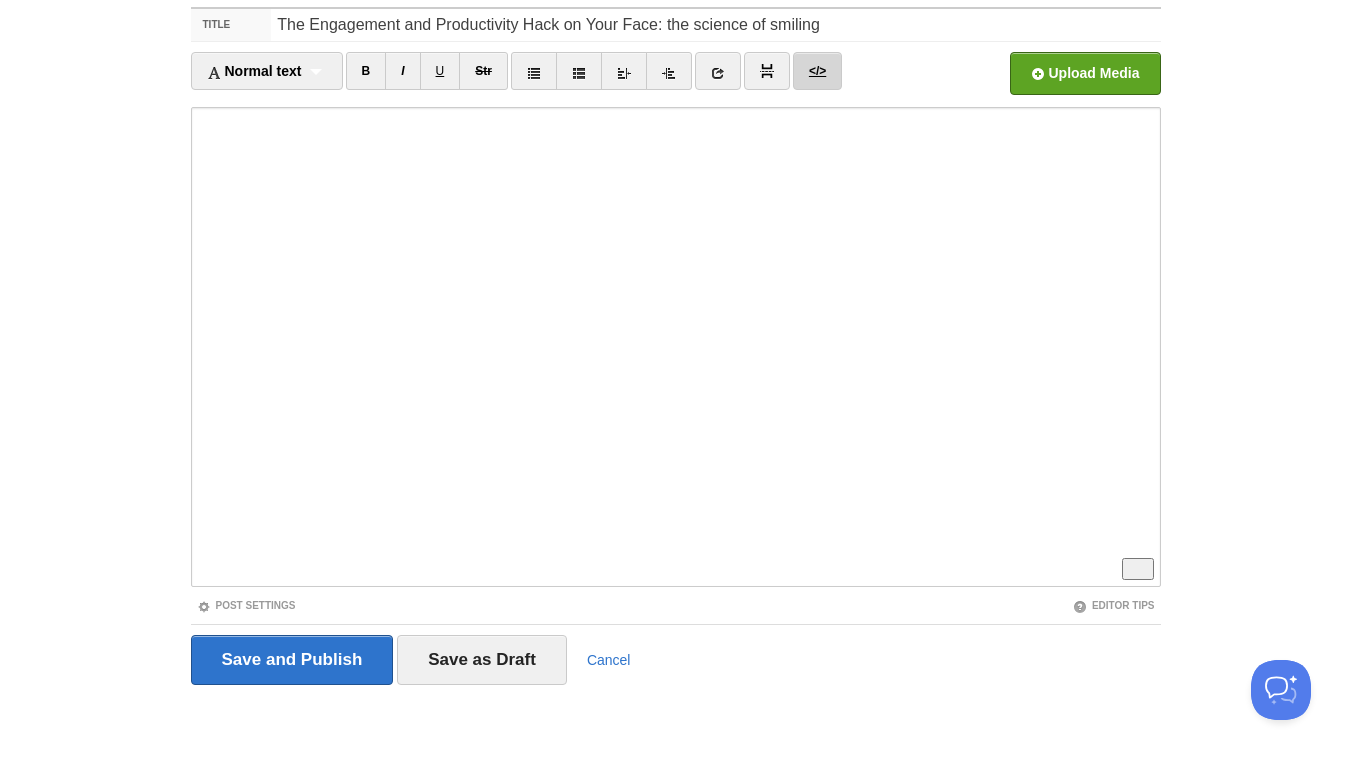 scroll, scrollTop: 82, scrollLeft: 0, axis: vertical 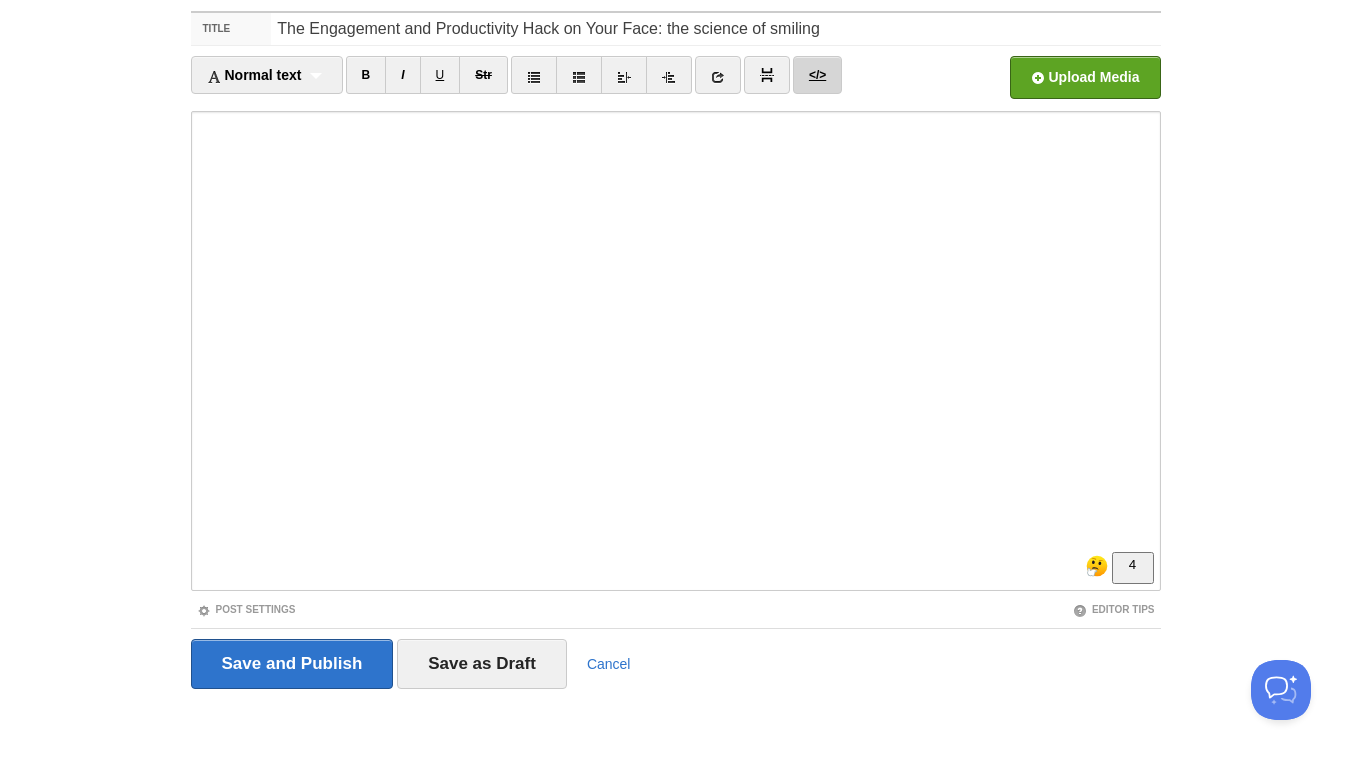 click on "</>" at bounding box center (817, 75) 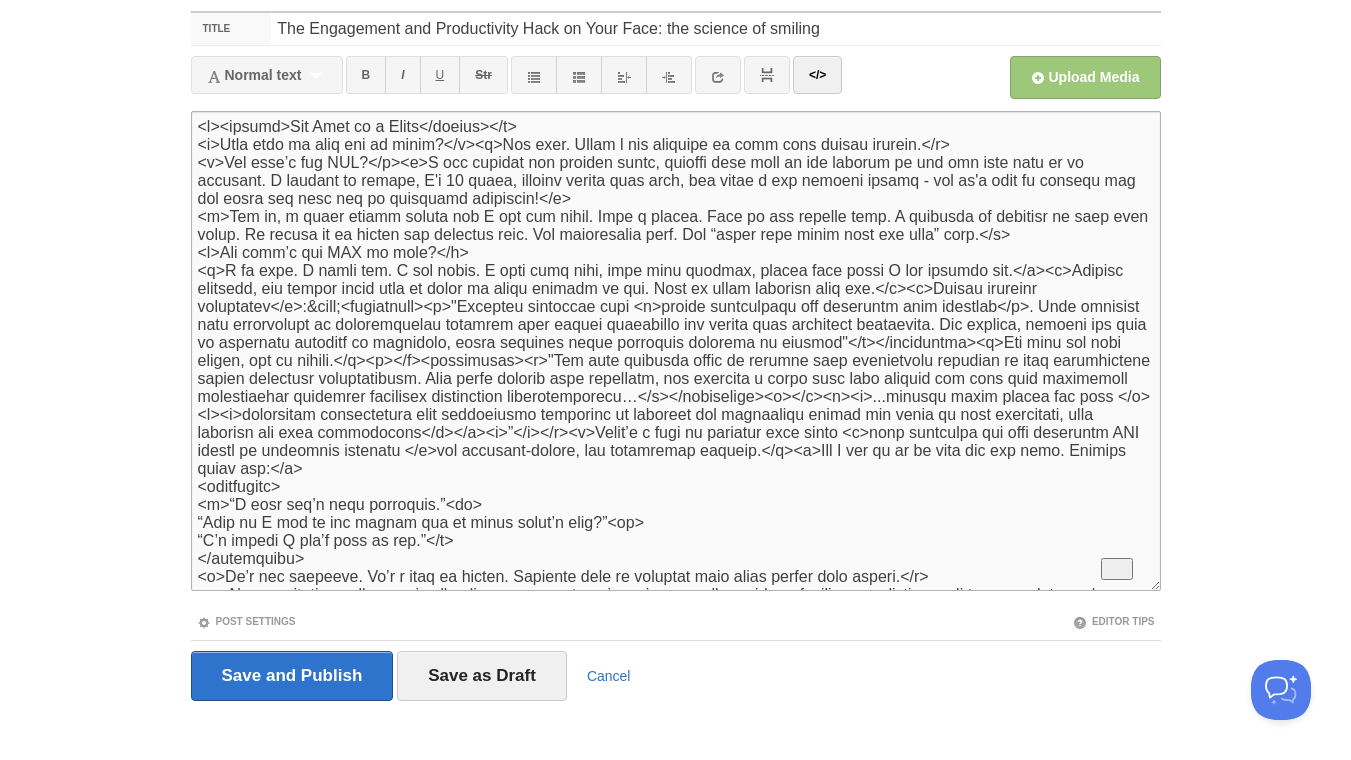 scroll, scrollTop: 135, scrollLeft: 0, axis: vertical 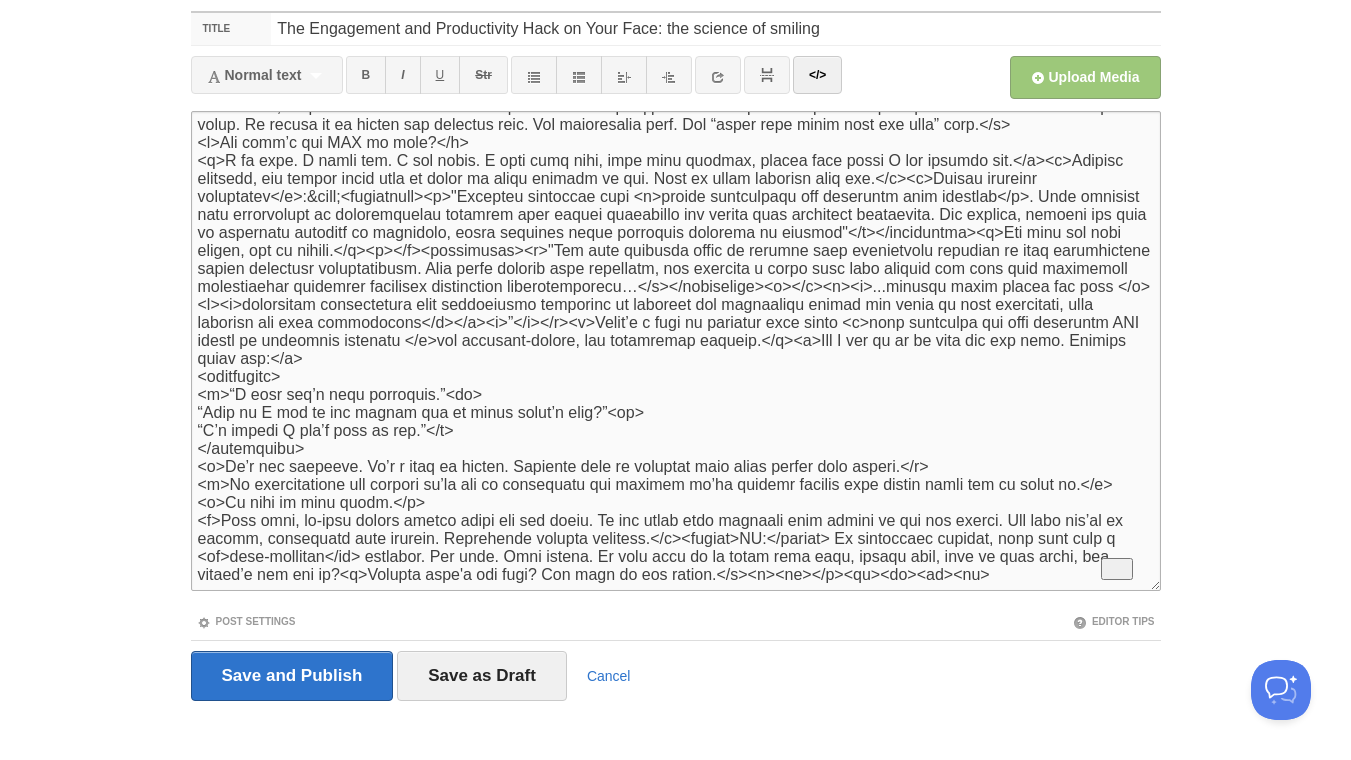 drag, startPoint x: 826, startPoint y: 273, endPoint x: 731, endPoint y: 277, distance: 95.084175 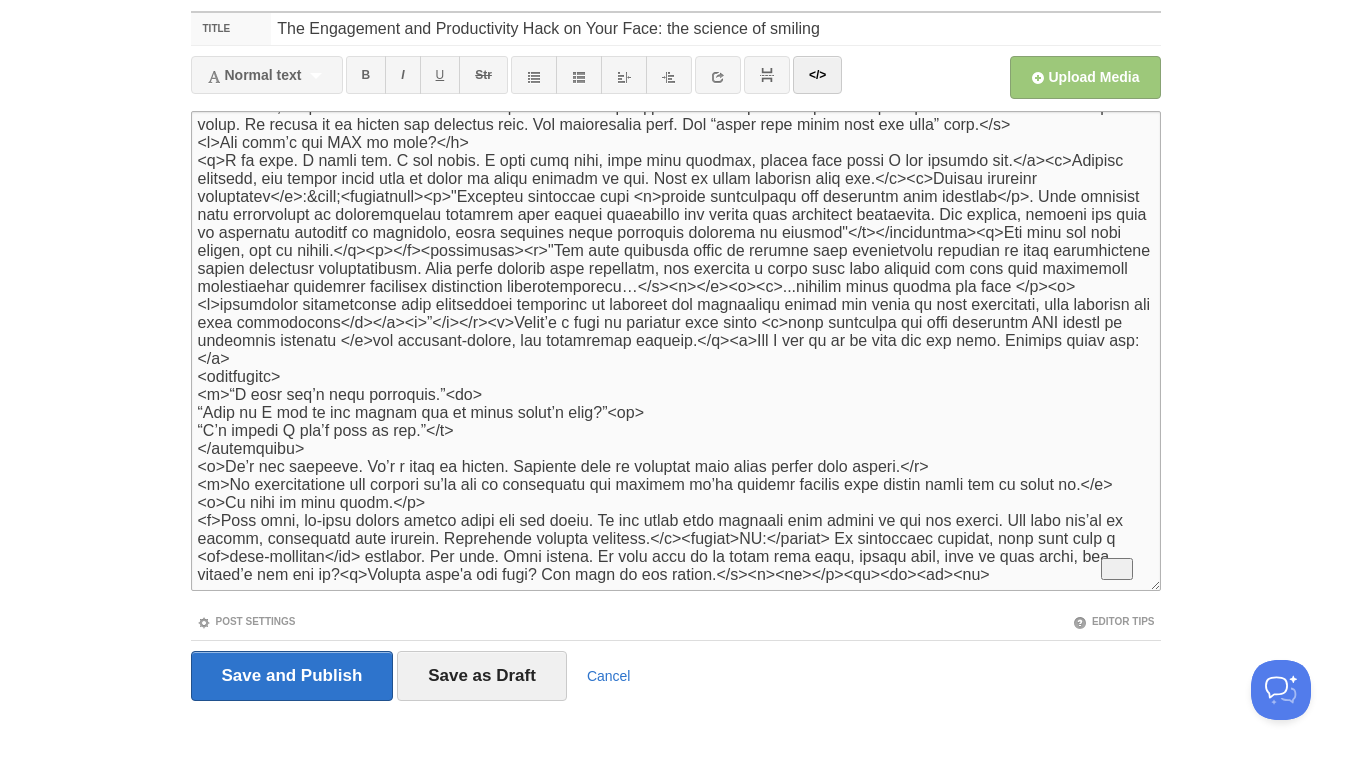 click at bounding box center [676, 351] 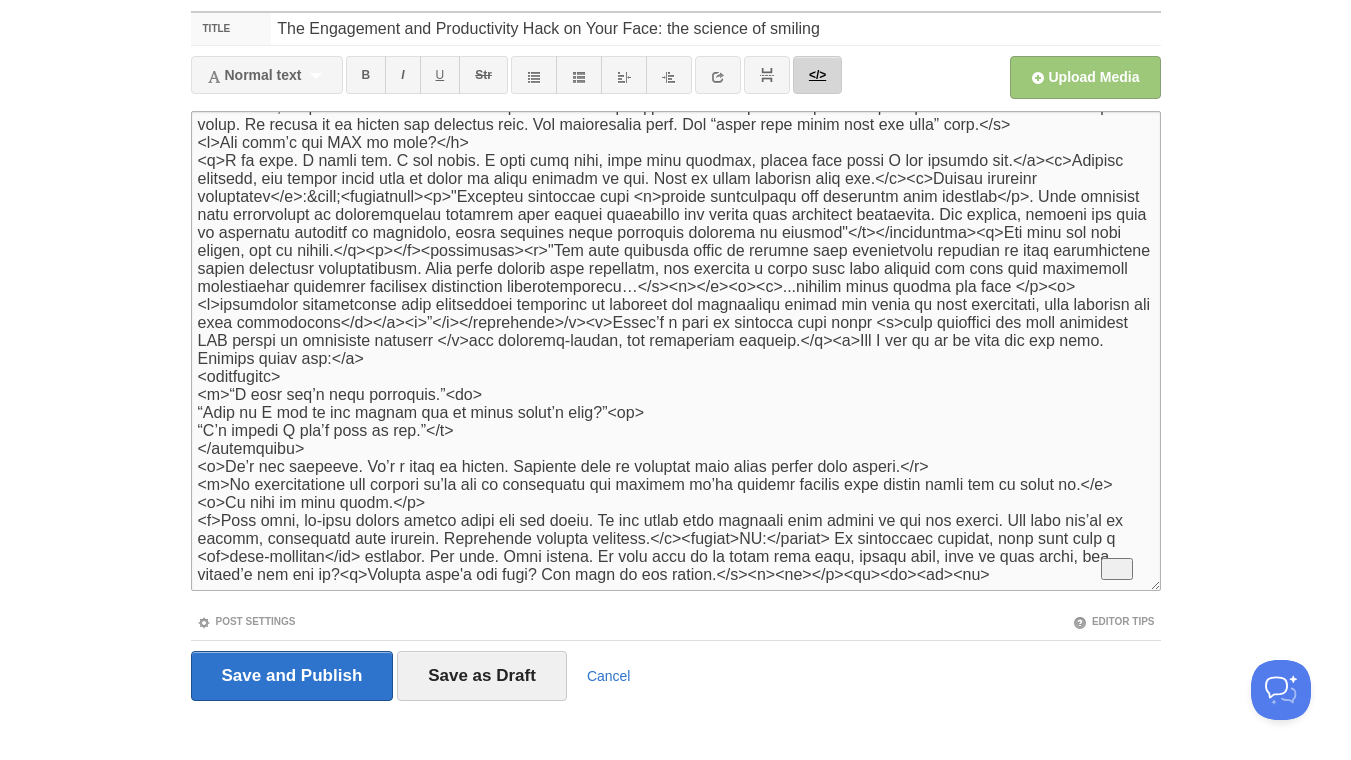 click on "</>" at bounding box center [817, 75] 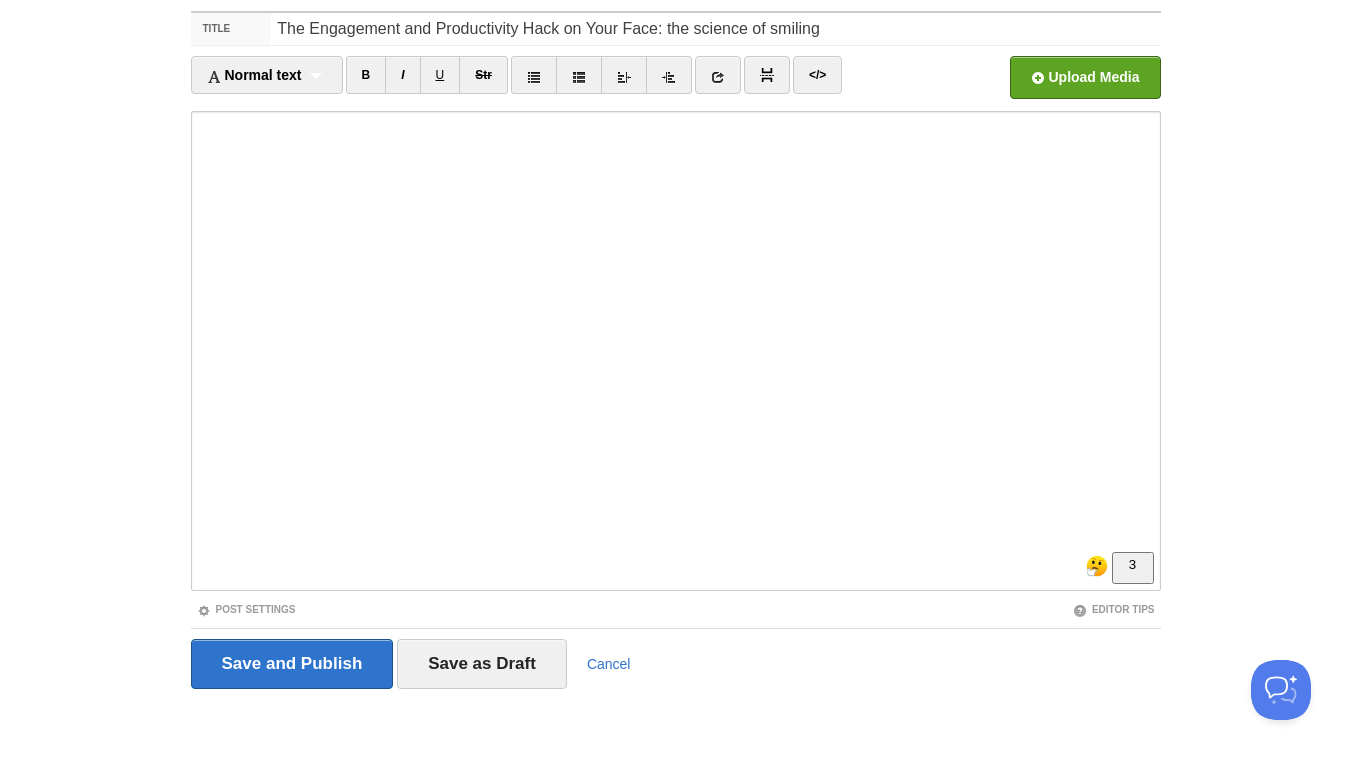 scroll, scrollTop: 324, scrollLeft: 0, axis: vertical 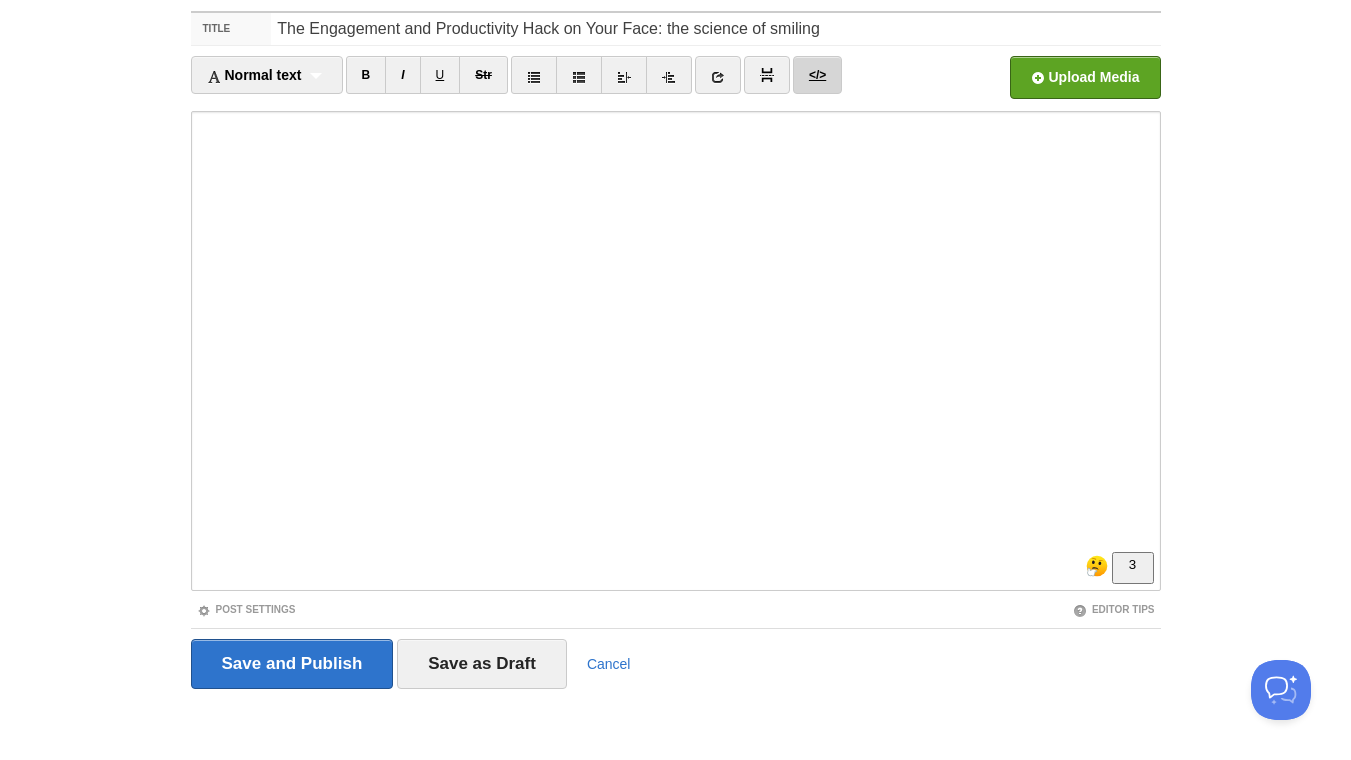 click on "</>" at bounding box center [817, 75] 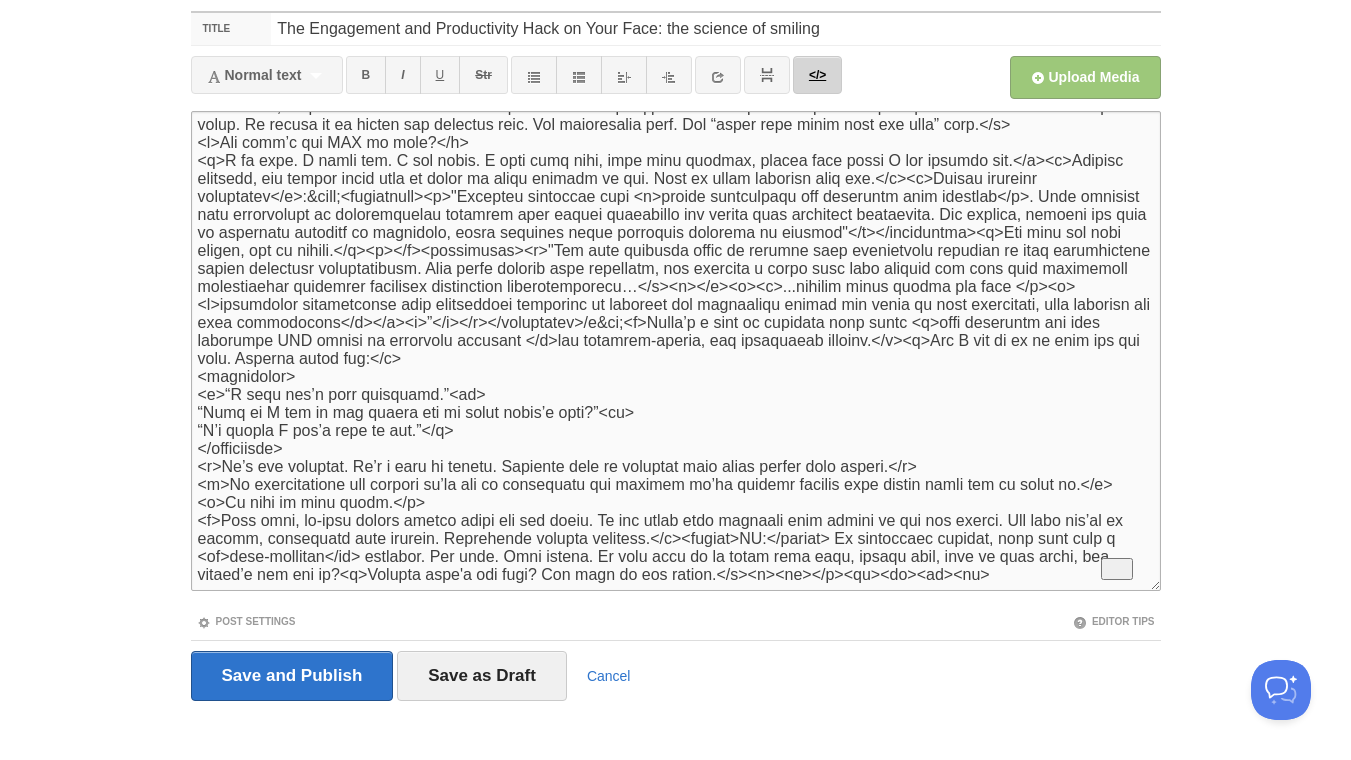 scroll, scrollTop: 135, scrollLeft: 0, axis: vertical 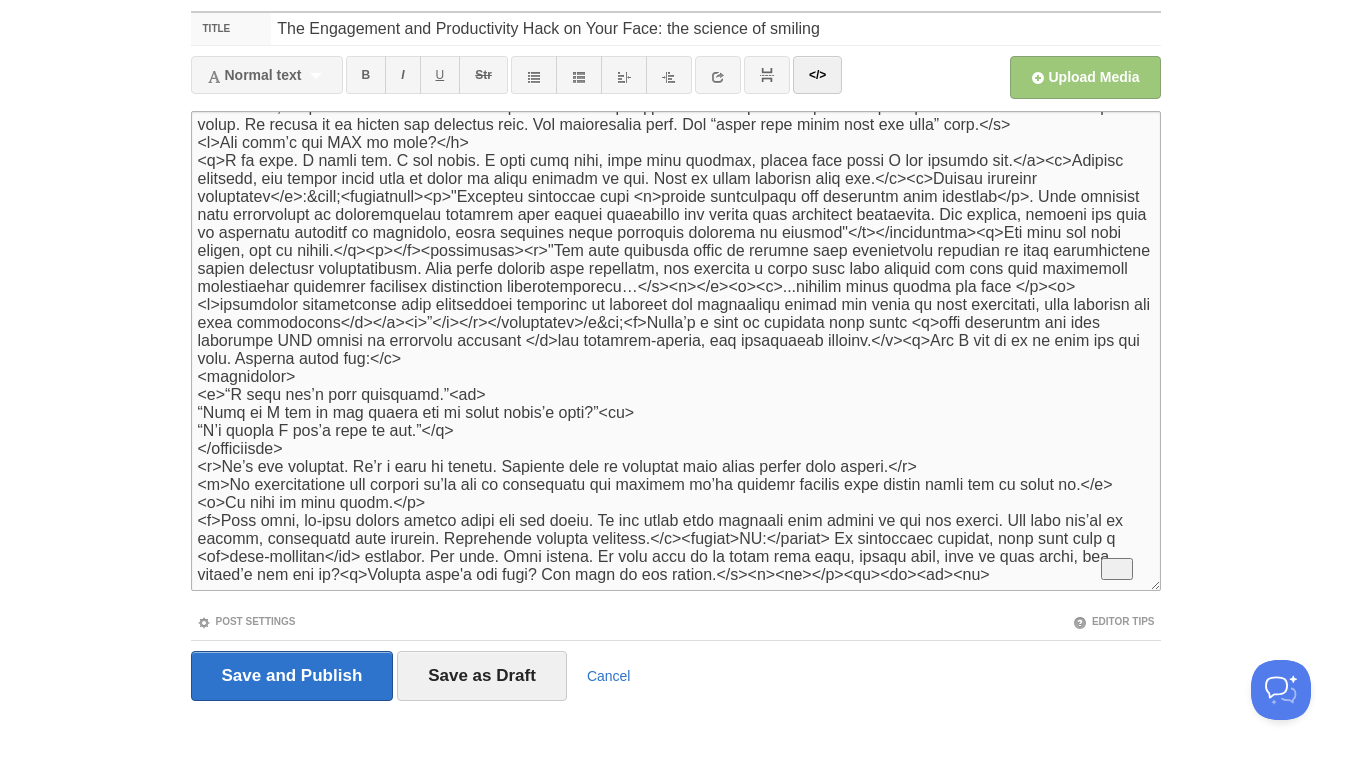 drag, startPoint x: 575, startPoint y: 315, endPoint x: 675, endPoint y: 316, distance: 100.005 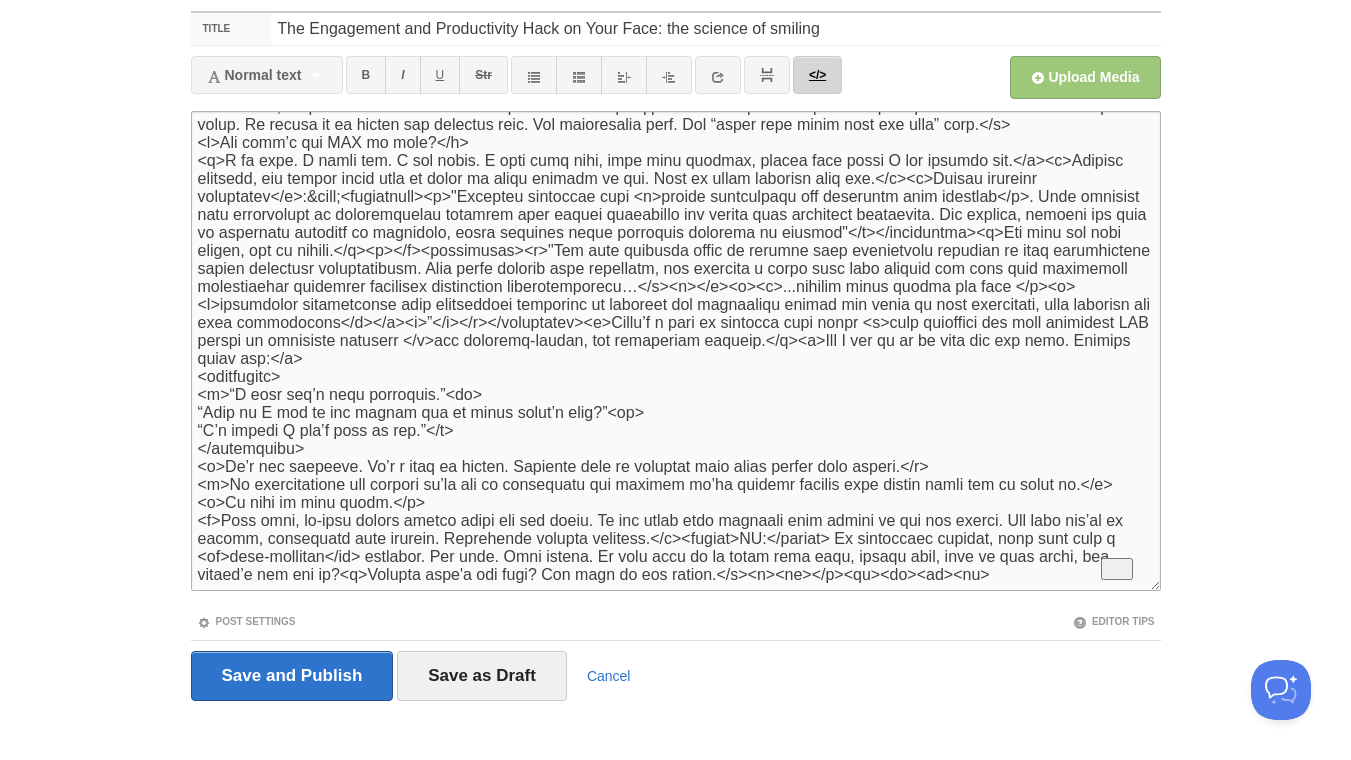 click on "</>" at bounding box center (817, 75) 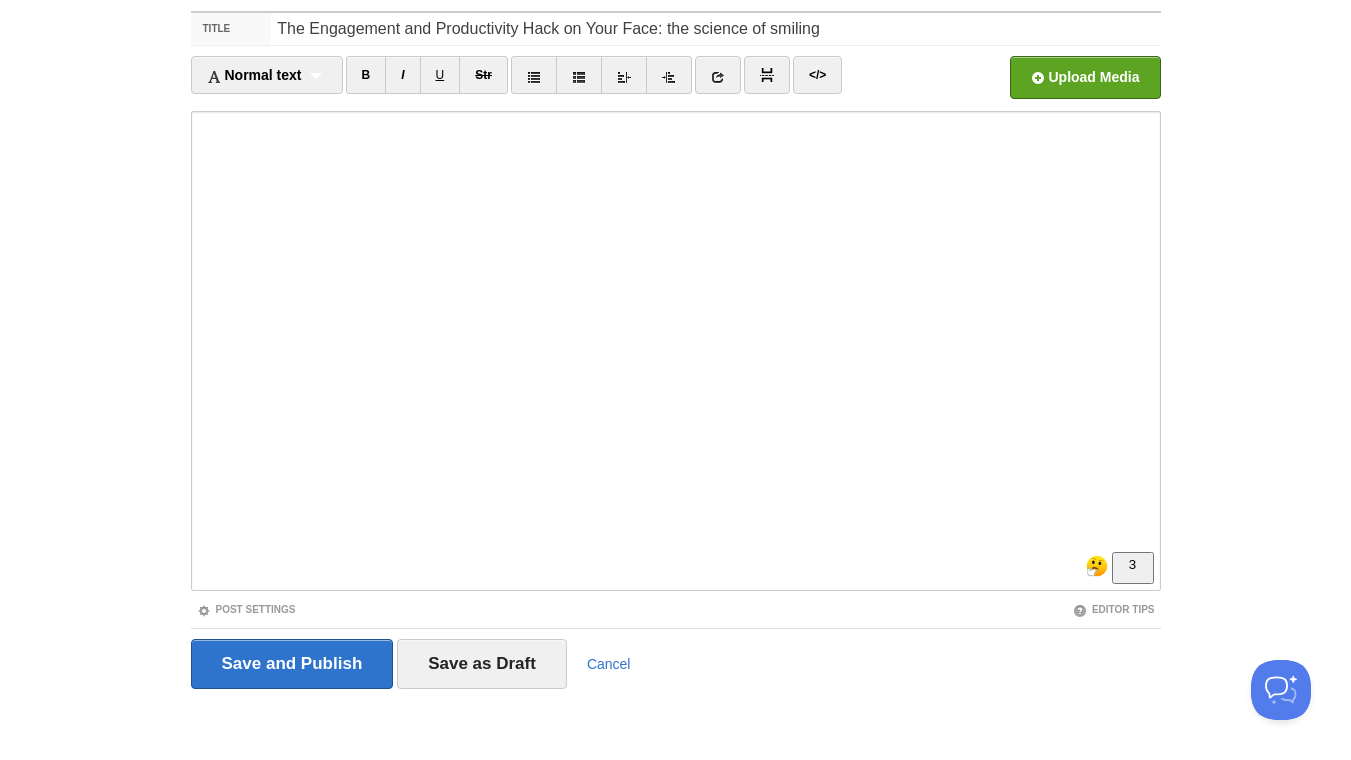 scroll, scrollTop: 605, scrollLeft: 0, axis: vertical 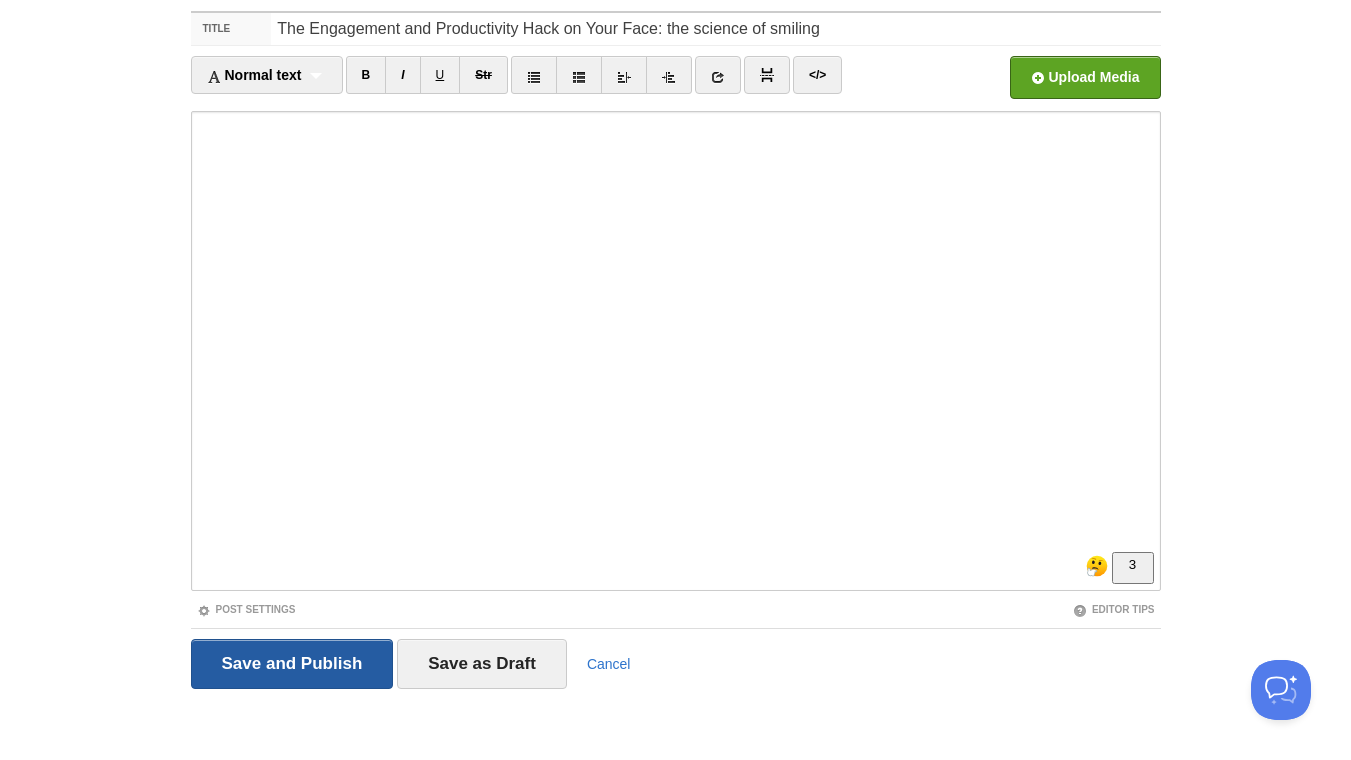 click on "Save and Publish" at bounding box center [292, 664] 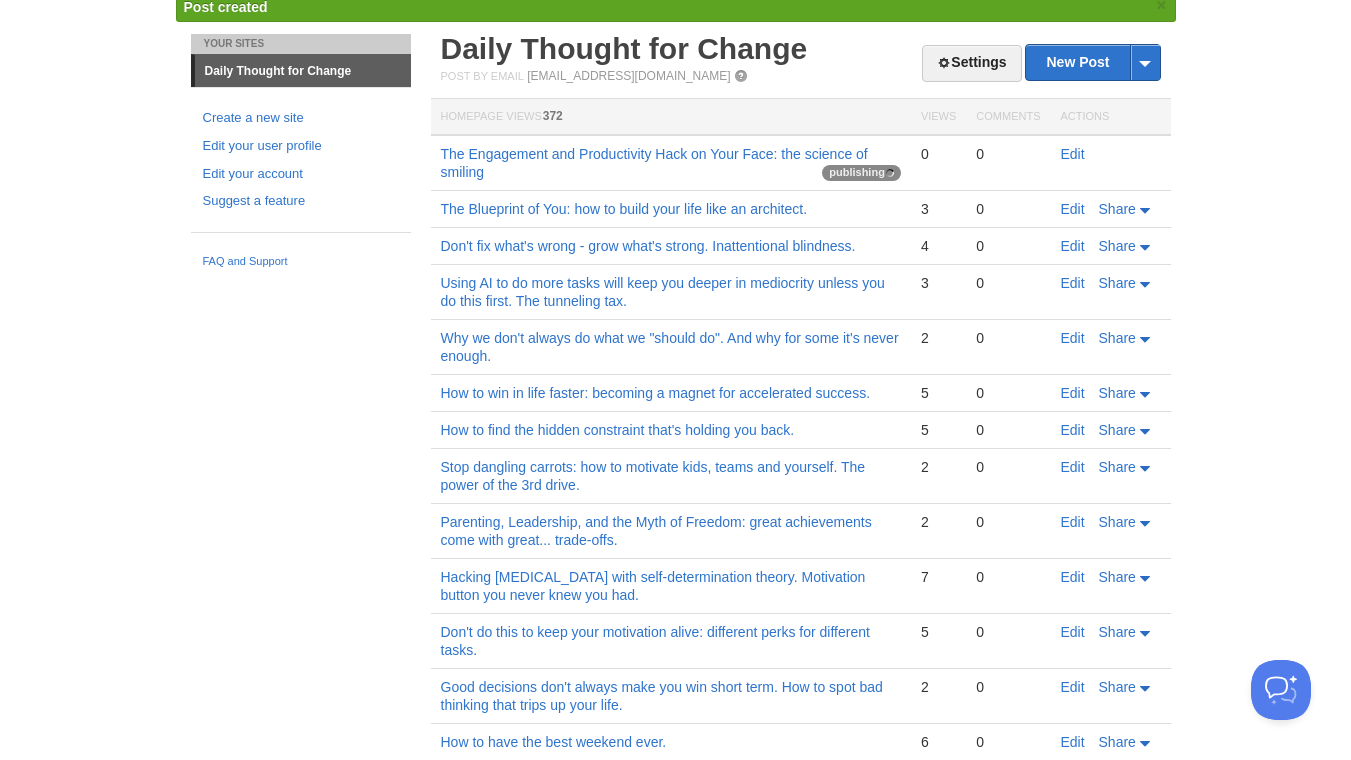 scroll, scrollTop: 75, scrollLeft: 0, axis: vertical 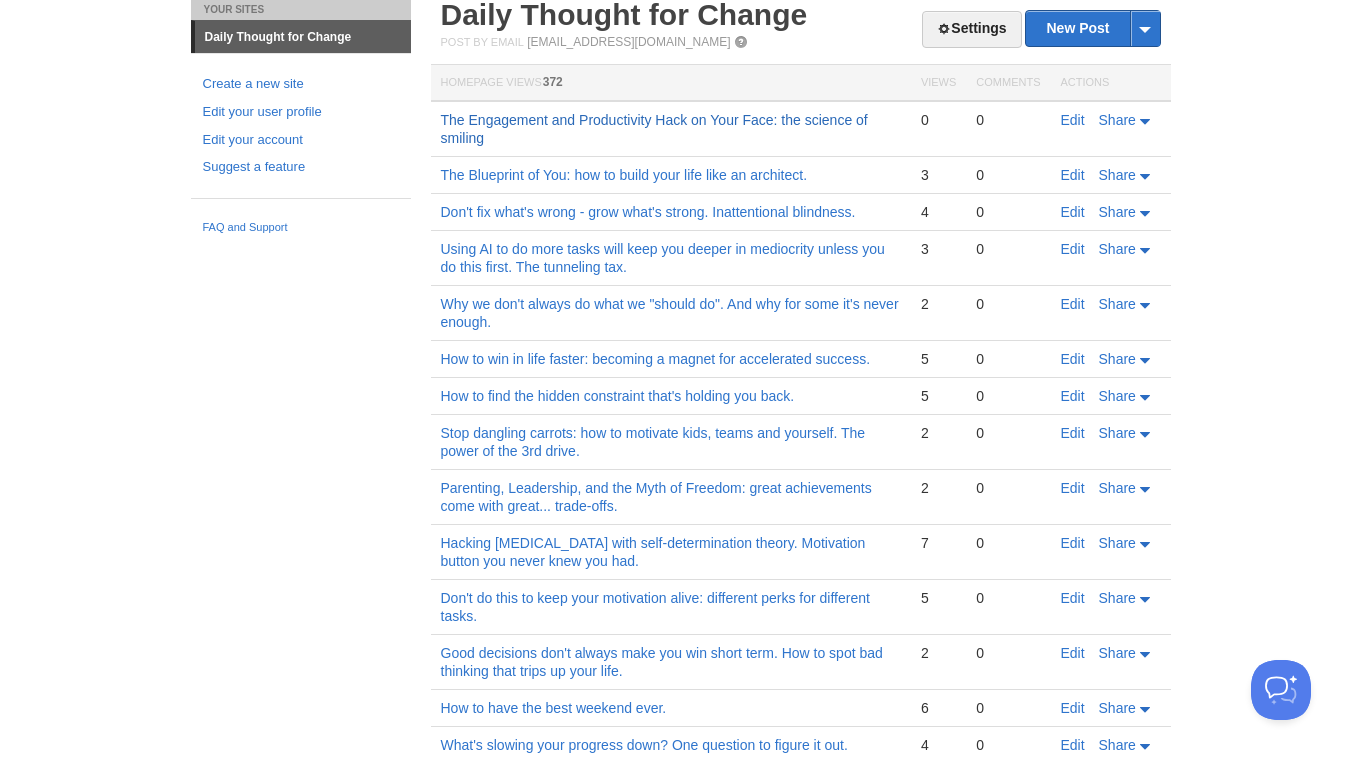 click on "The Engagement and Productivity Hack on Your Face: the science of smiling" at bounding box center (654, 129) 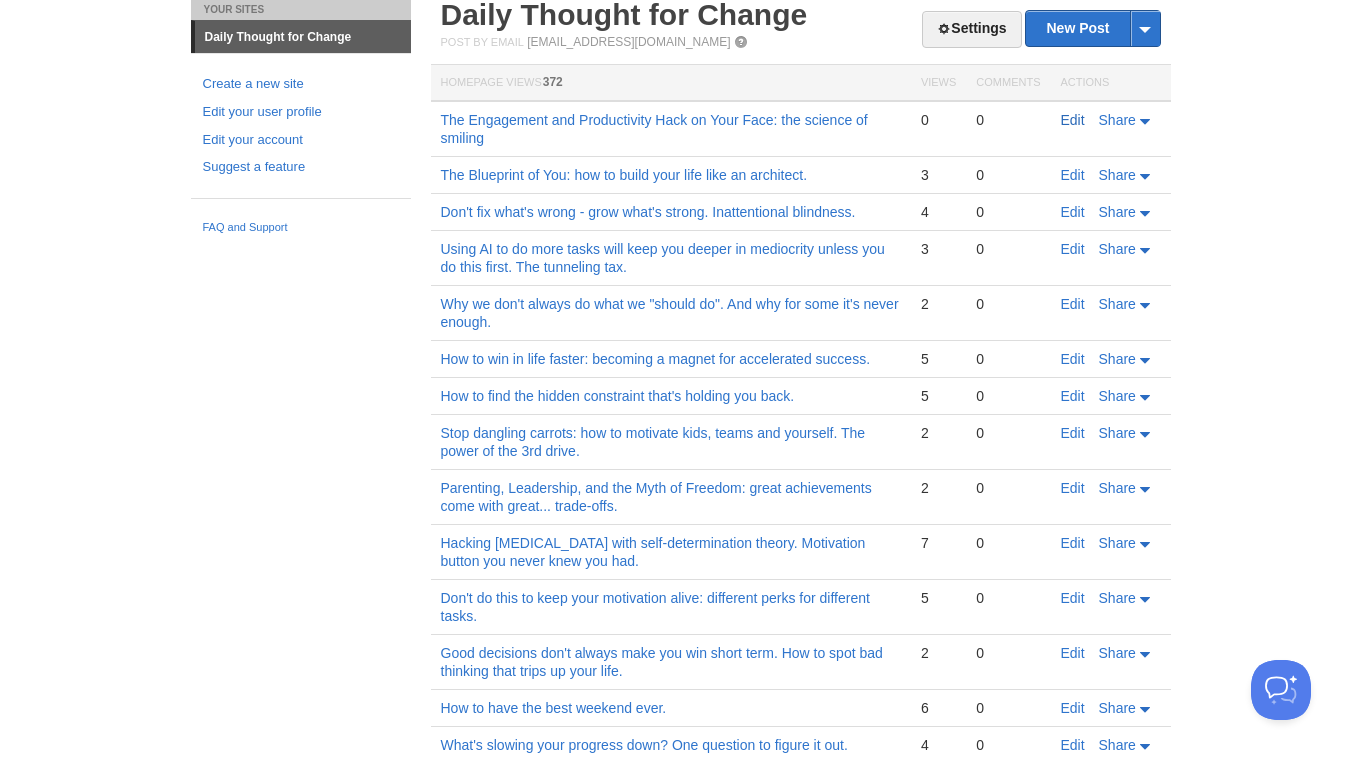 click on "Edit" at bounding box center (1073, 120) 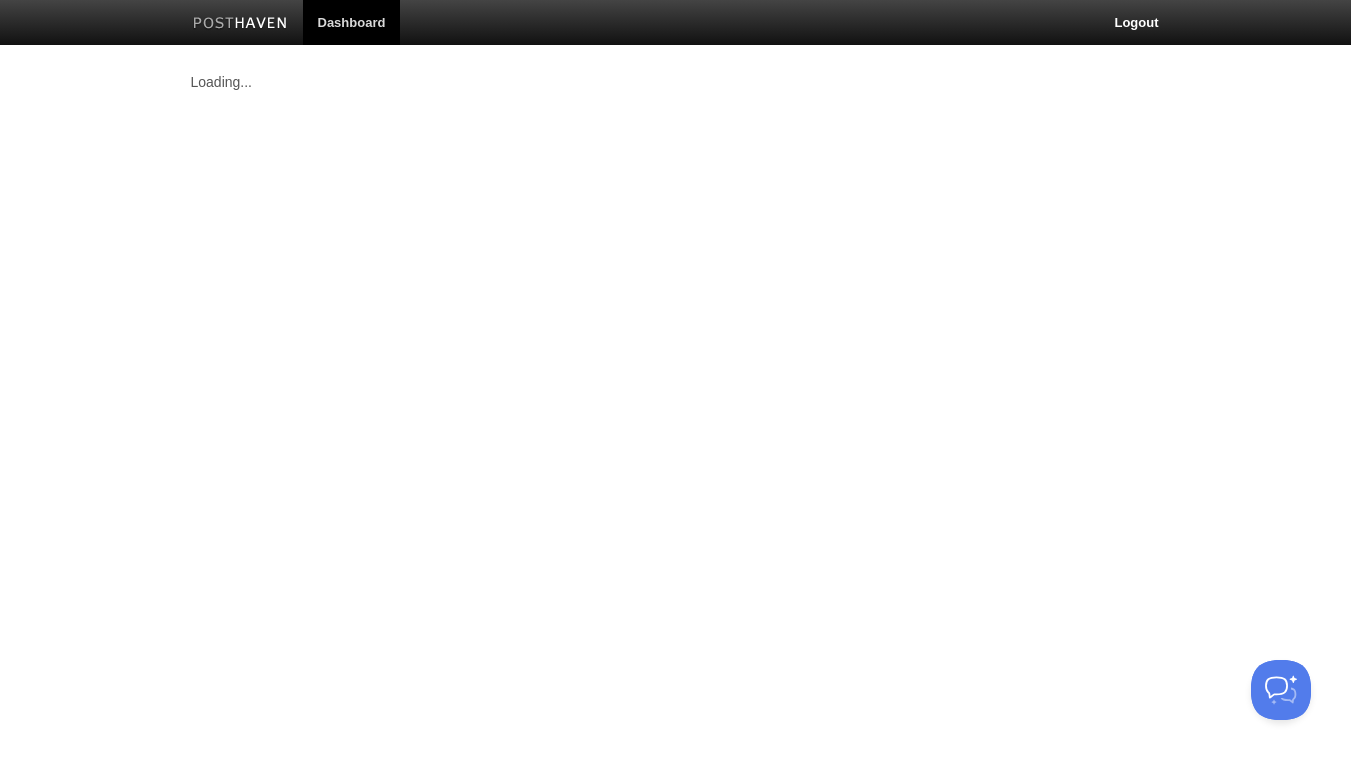 scroll, scrollTop: 0, scrollLeft: 0, axis: both 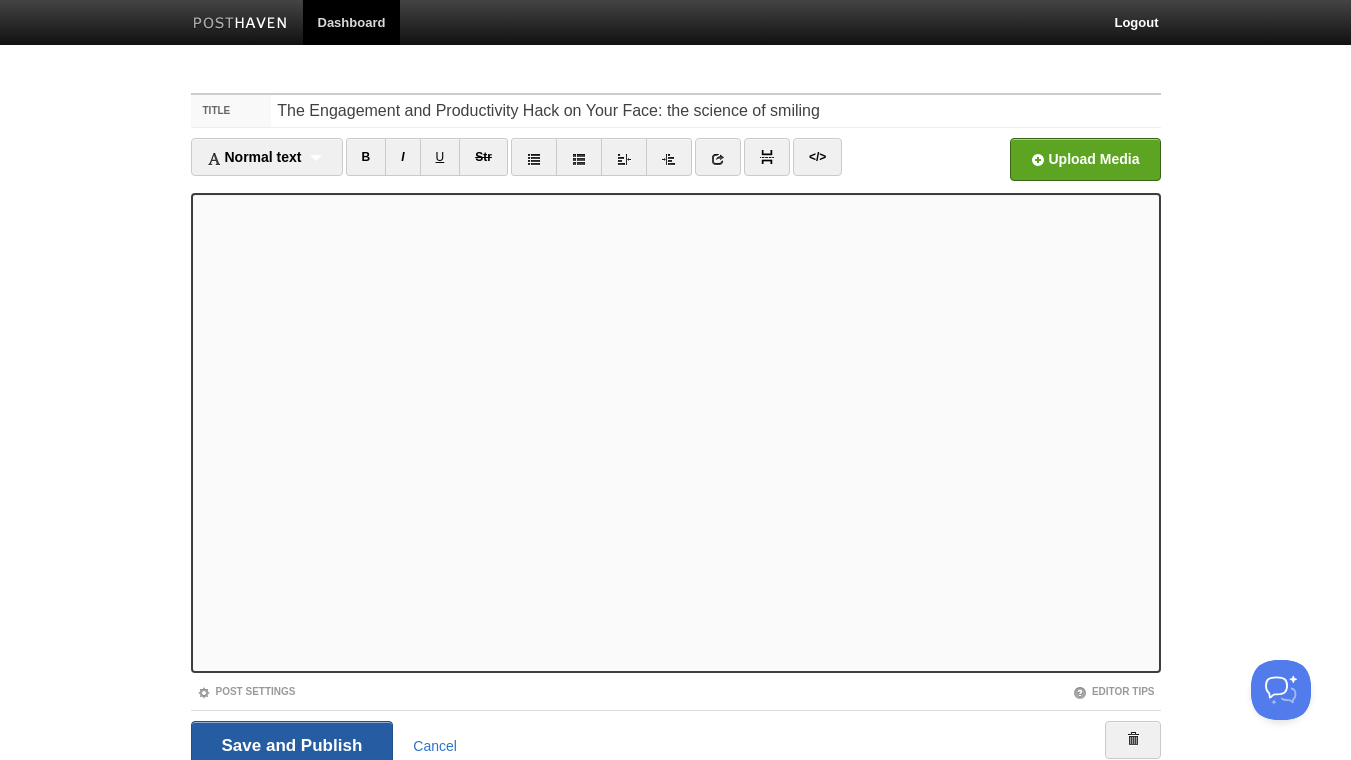 click on "Save and Publish" at bounding box center [292, 746] 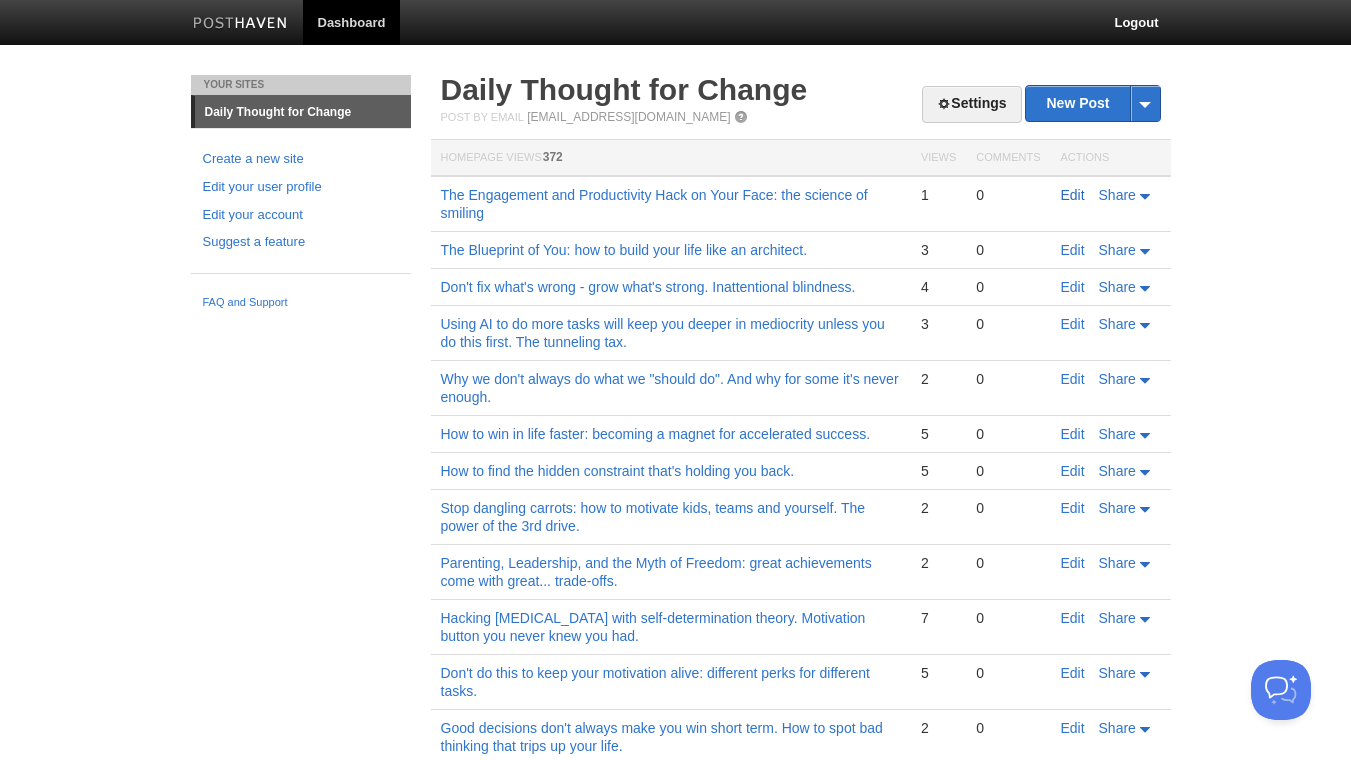 click on "Edit" at bounding box center (1073, 195) 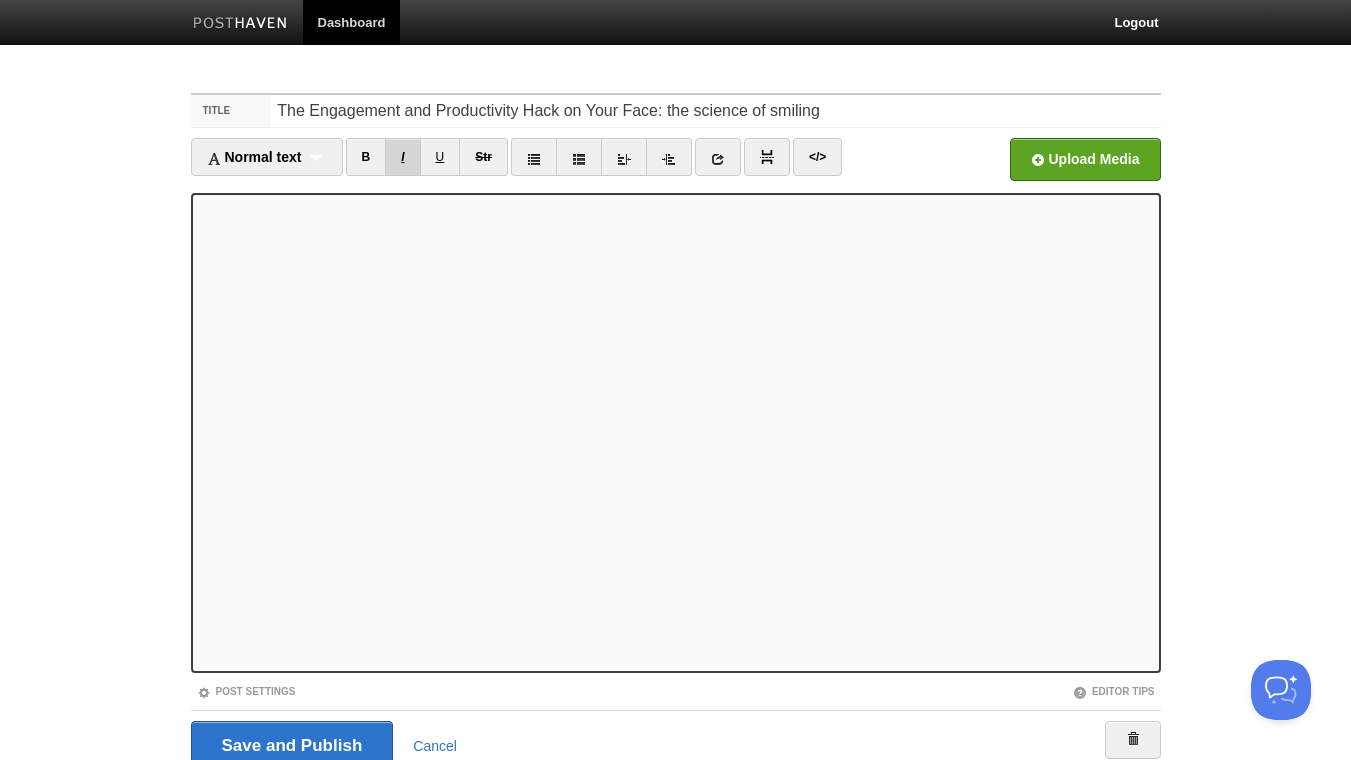 click on "I" at bounding box center [402, 157] 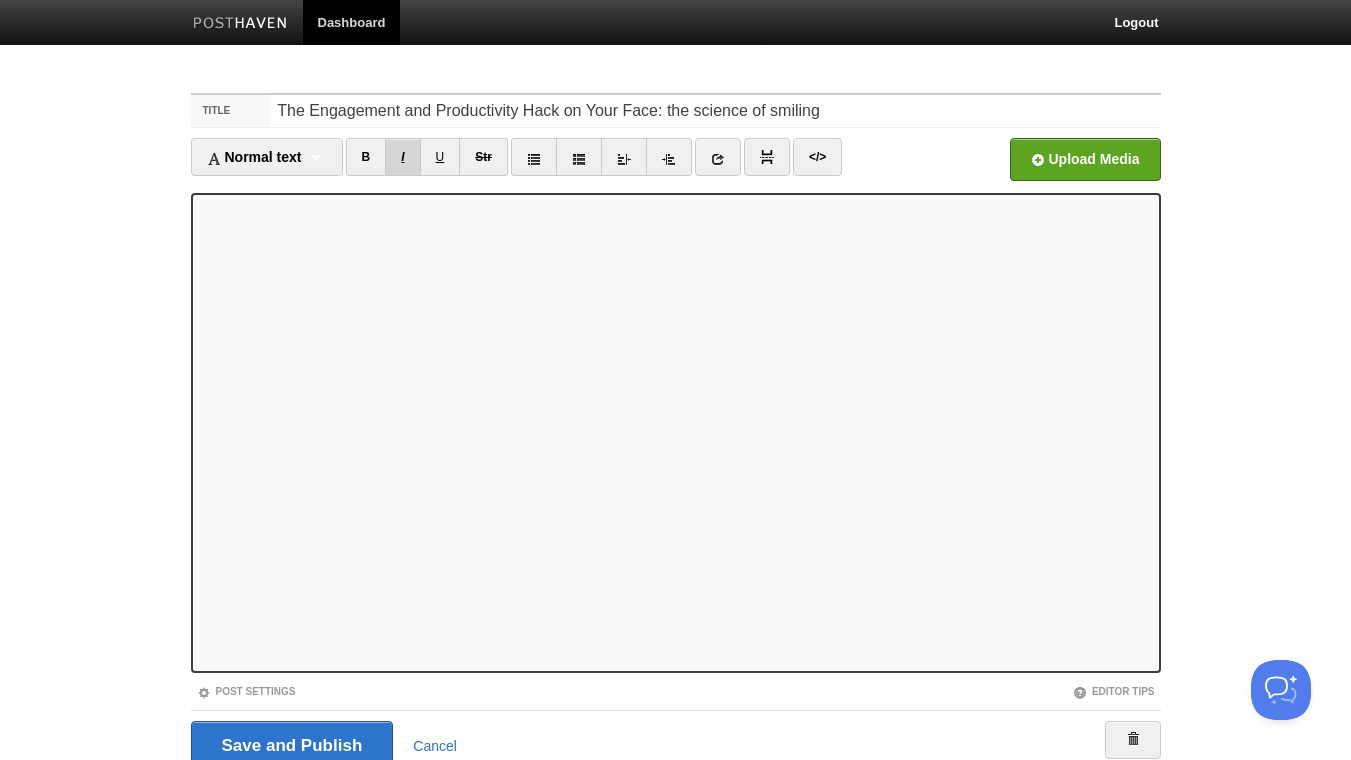 click on "I" at bounding box center [402, 157] 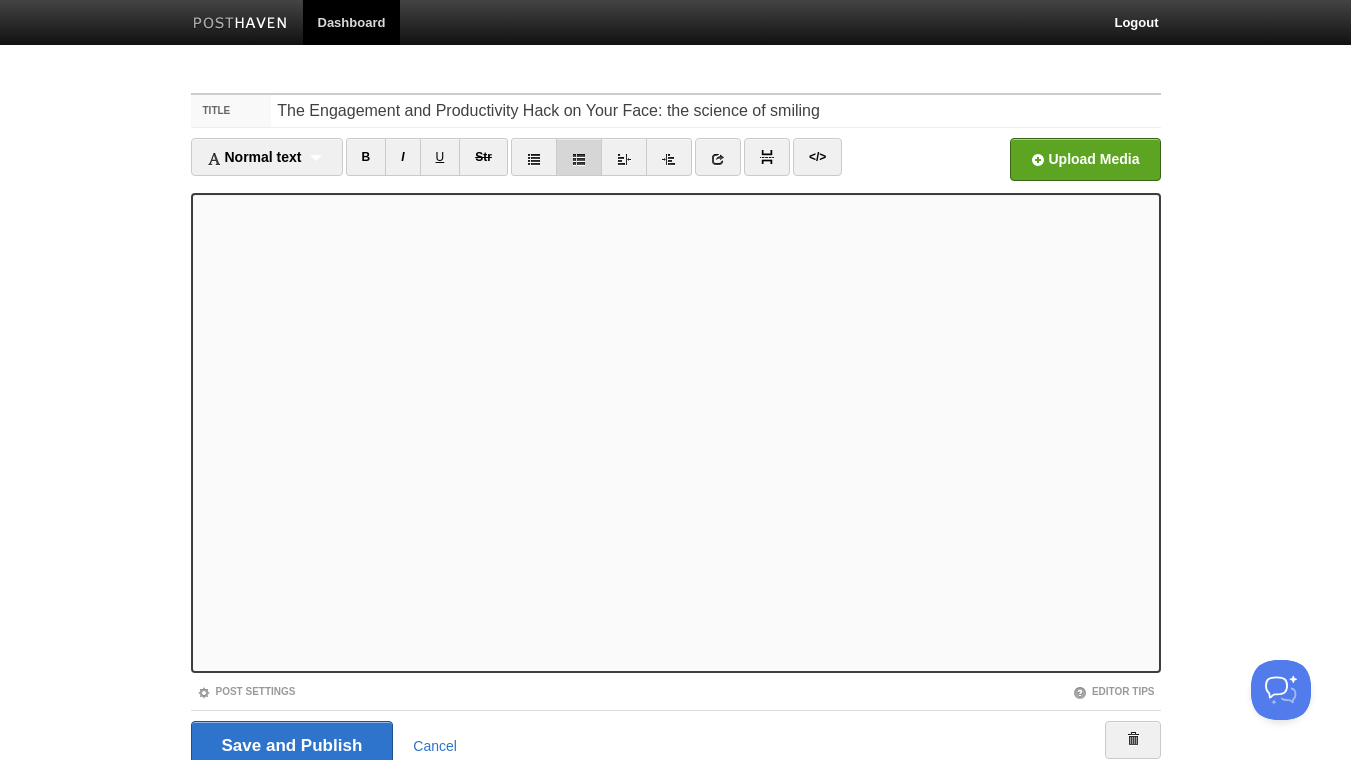scroll, scrollTop: 82, scrollLeft: 0, axis: vertical 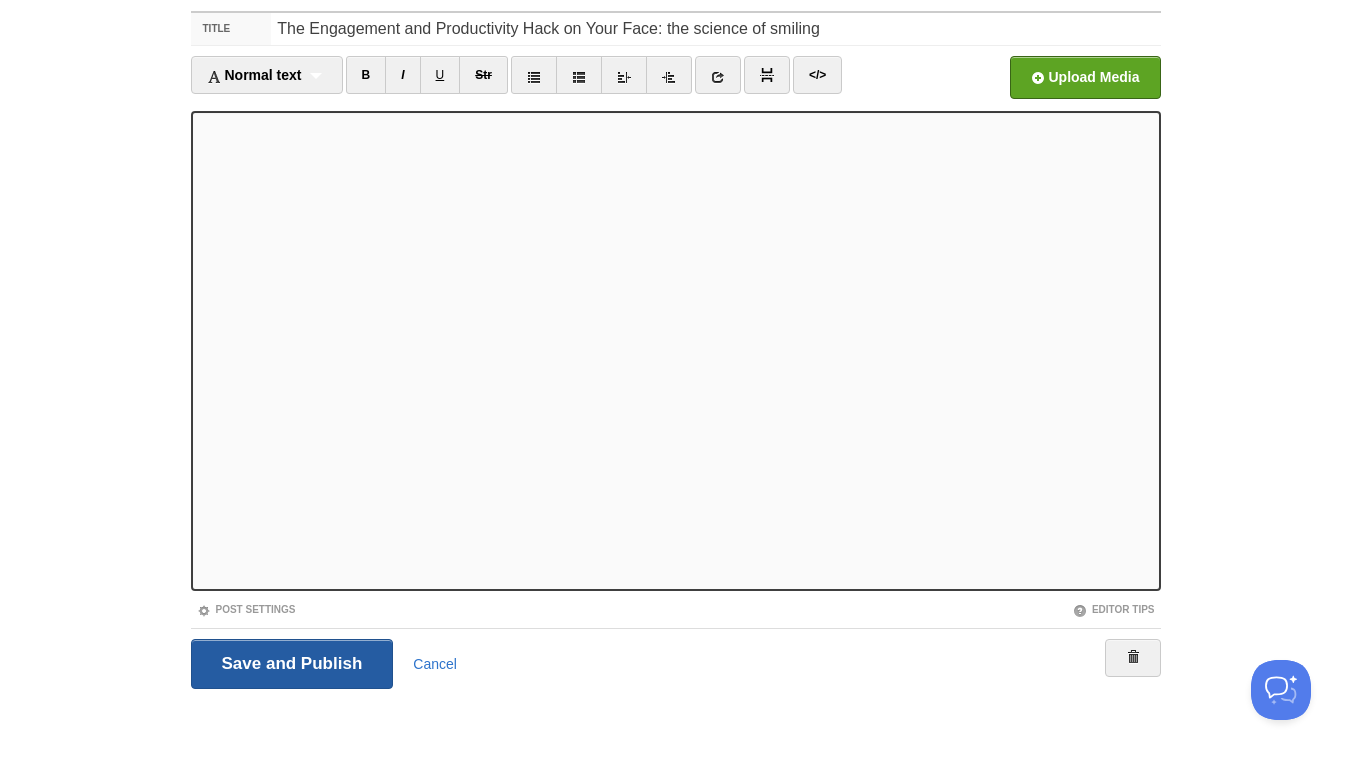 click on "Save and Publish" at bounding box center (292, 664) 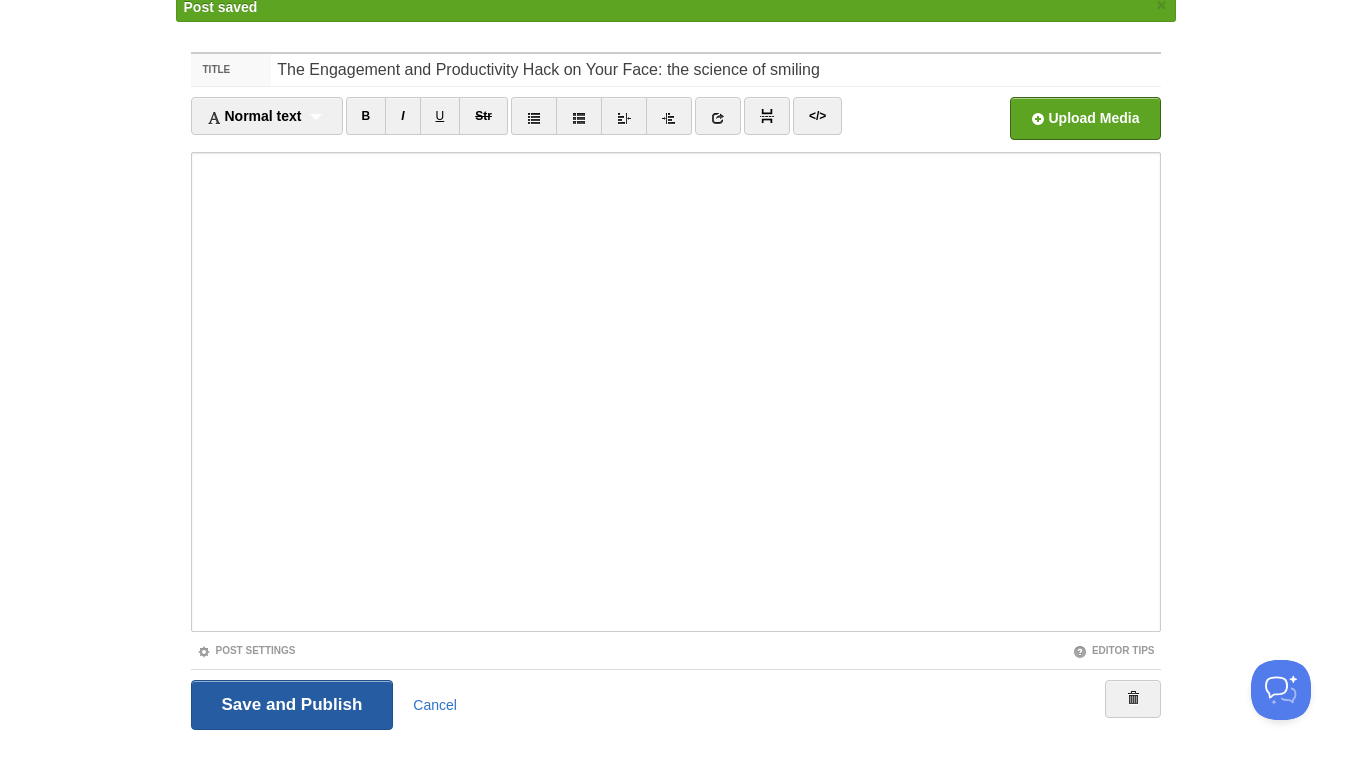 scroll, scrollTop: 75, scrollLeft: 0, axis: vertical 